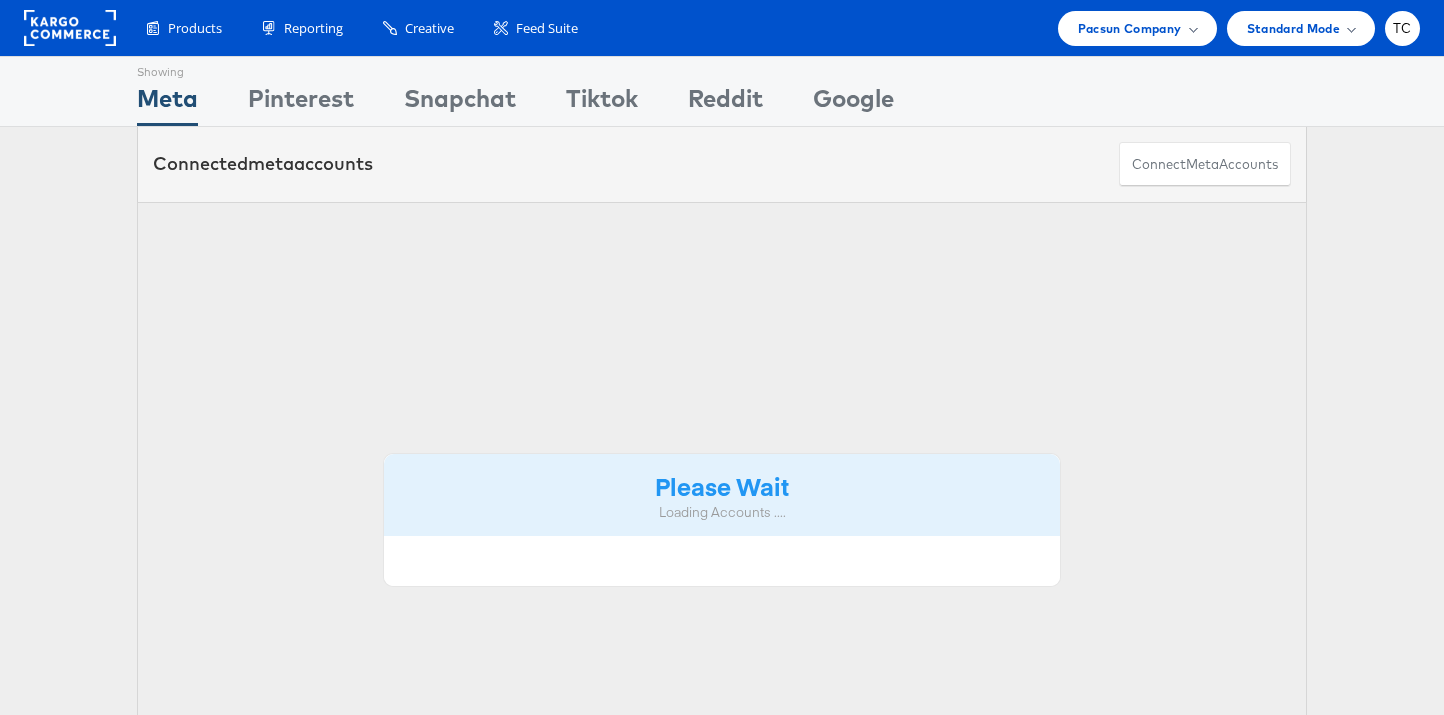 scroll, scrollTop: 0, scrollLeft: 0, axis: both 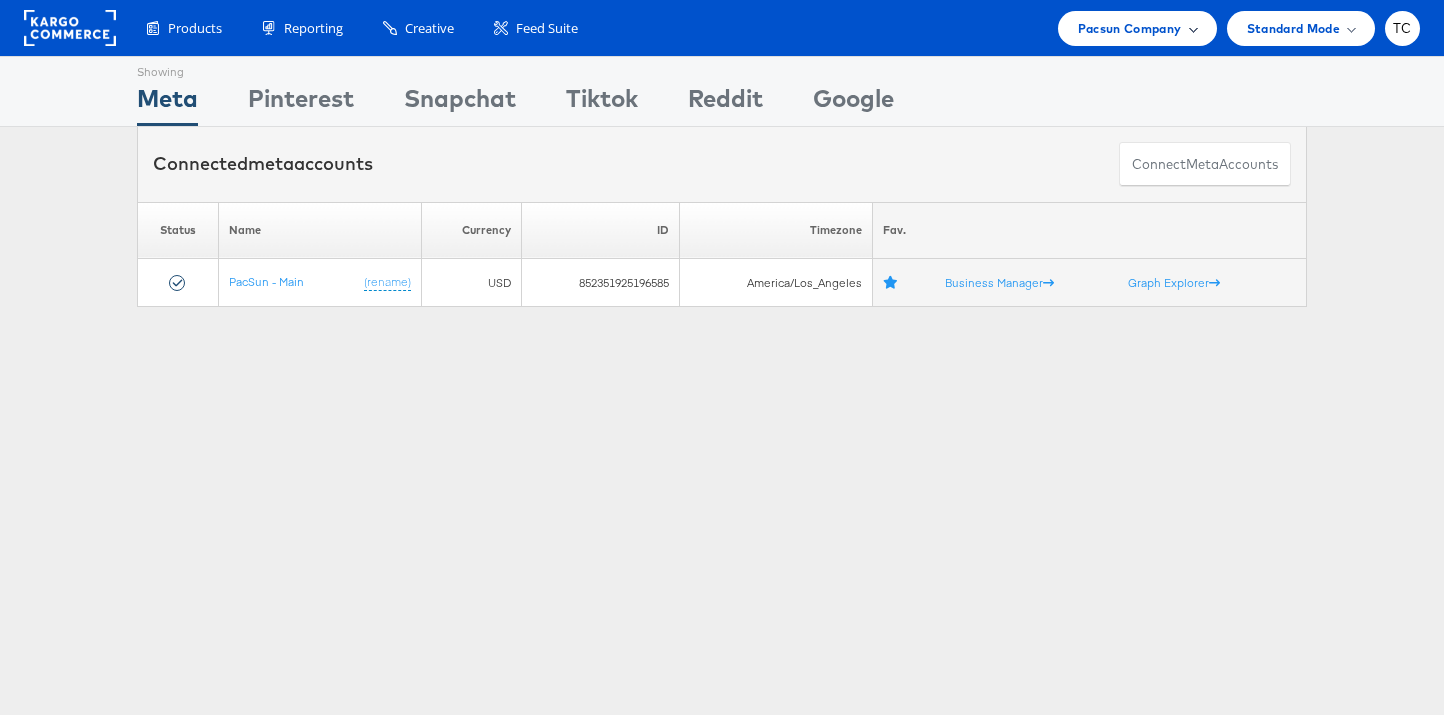 click on "Pacsun Company" at bounding box center (1130, 28) 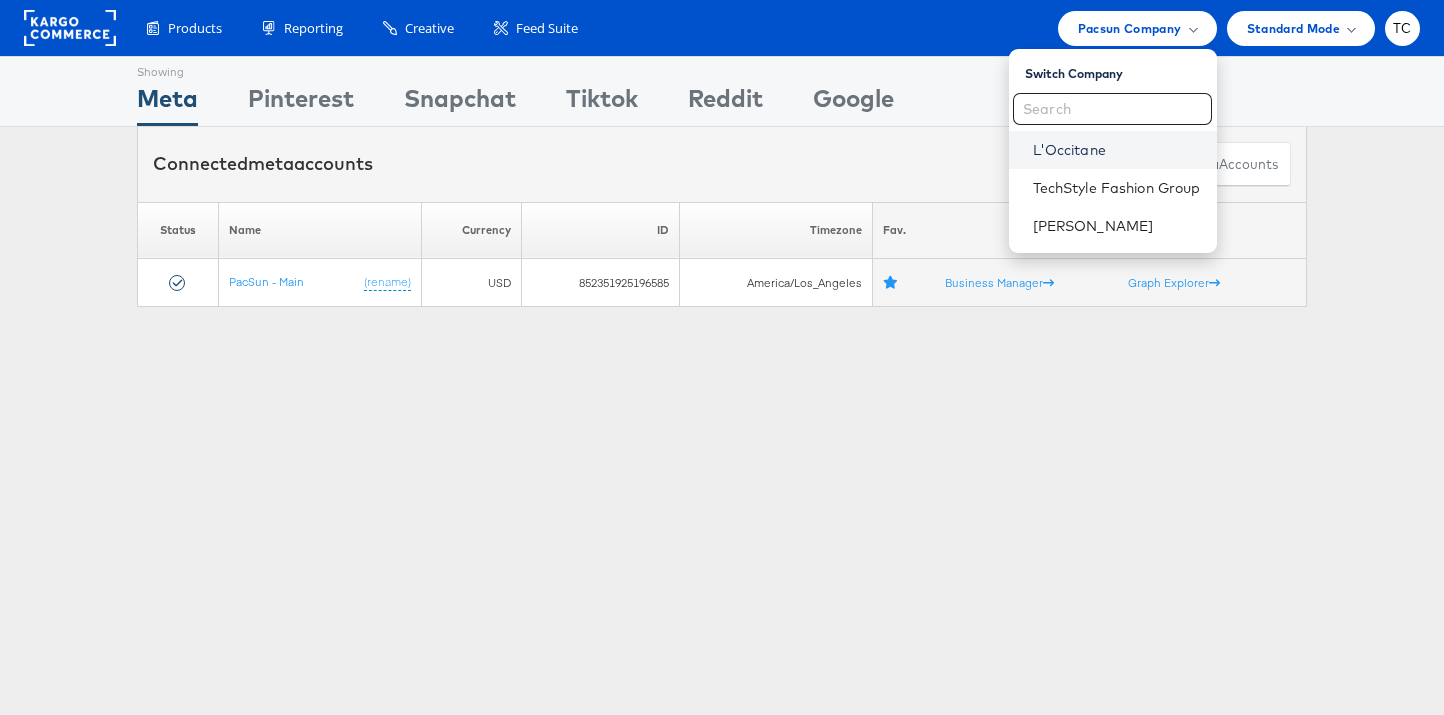 click on "L'Occitane" at bounding box center (1117, 150) 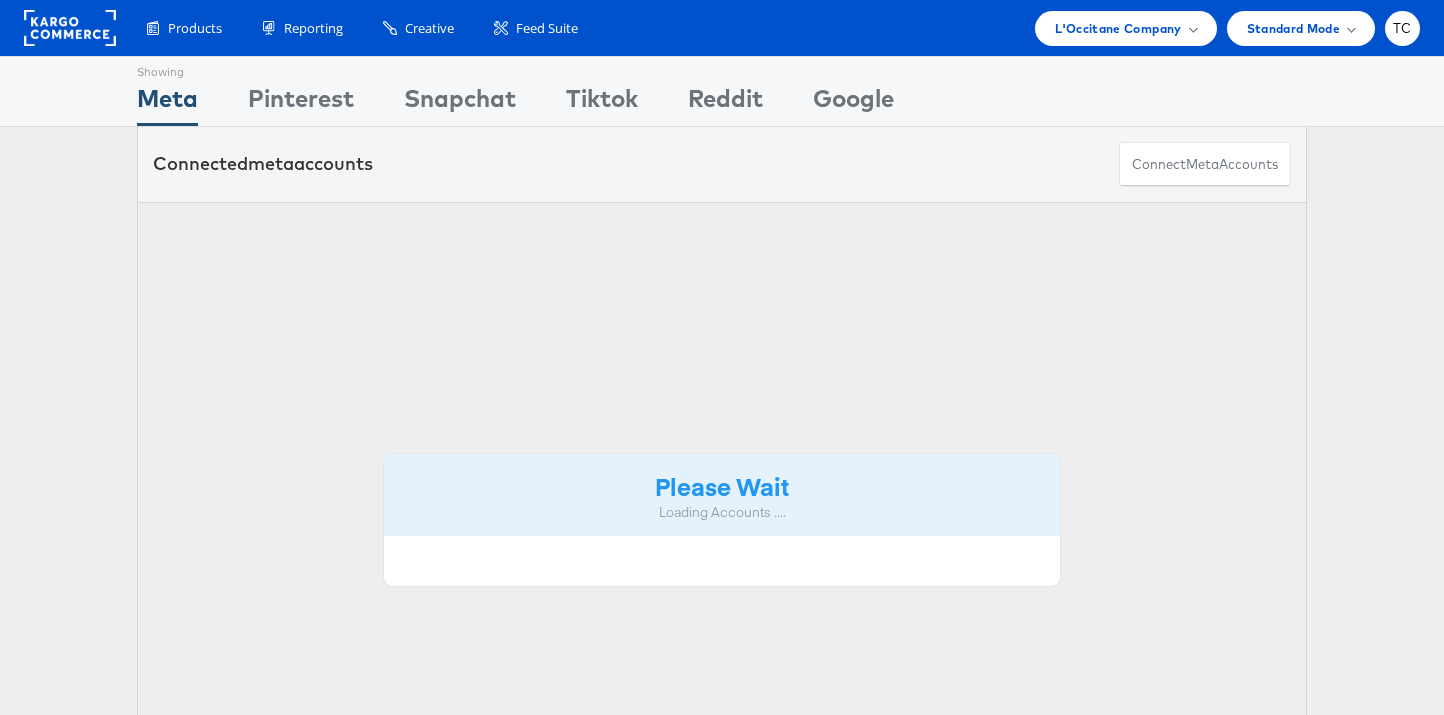 scroll, scrollTop: 0, scrollLeft: 0, axis: both 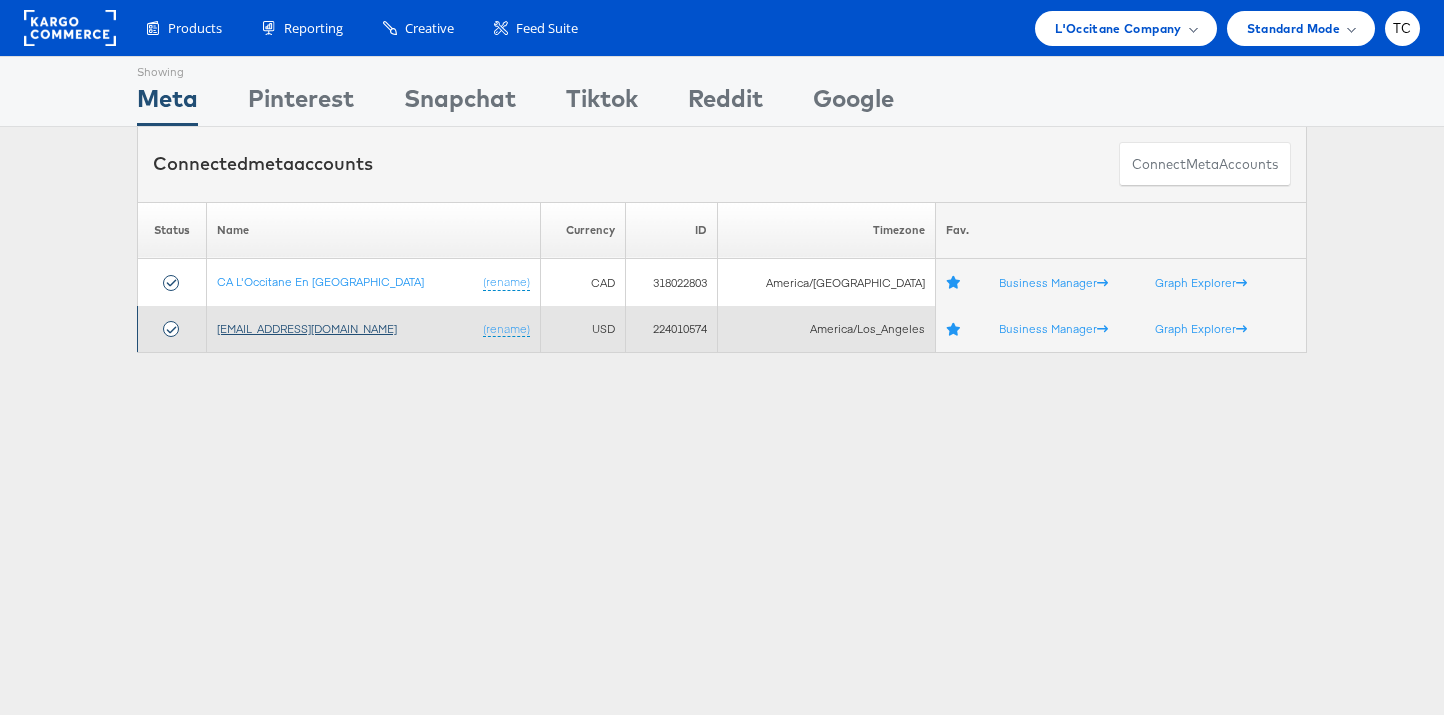 click on "social@us.loccitane.com" at bounding box center [307, 328] 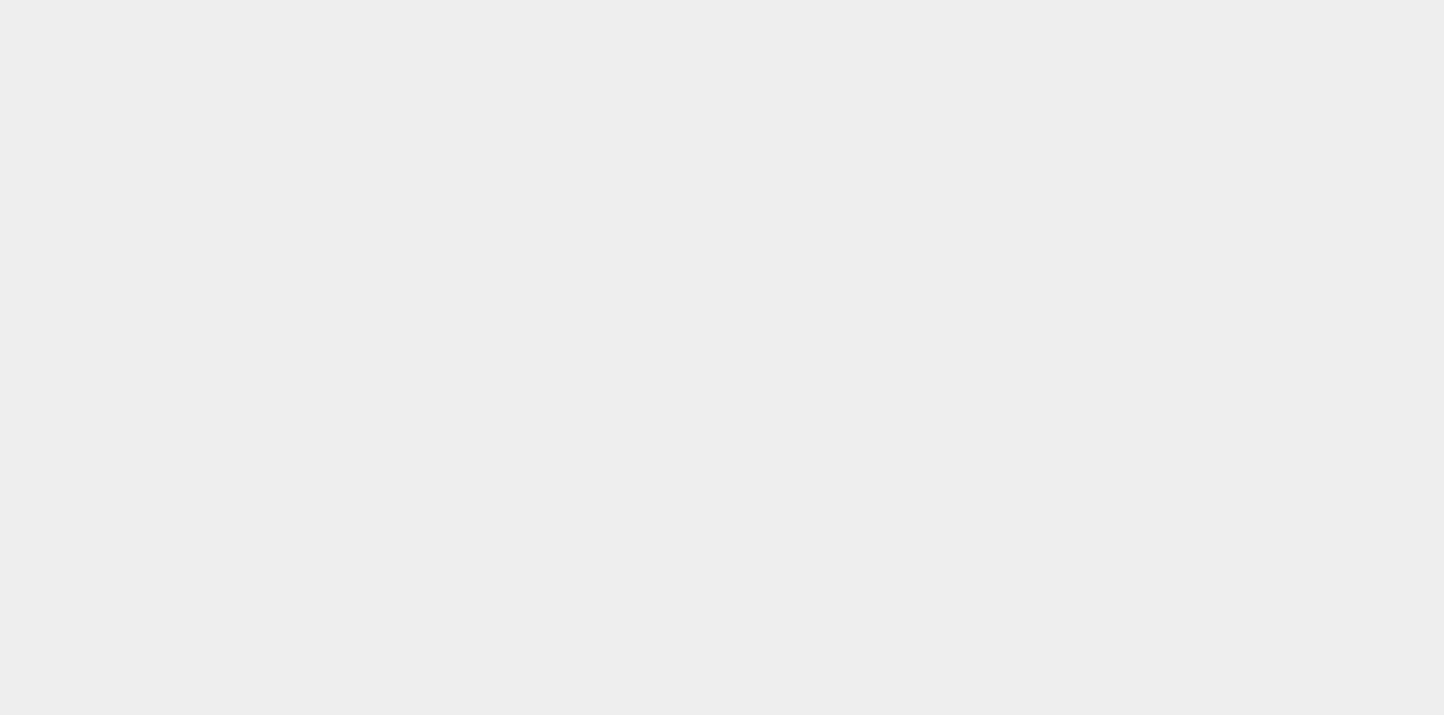 scroll, scrollTop: 0, scrollLeft: 0, axis: both 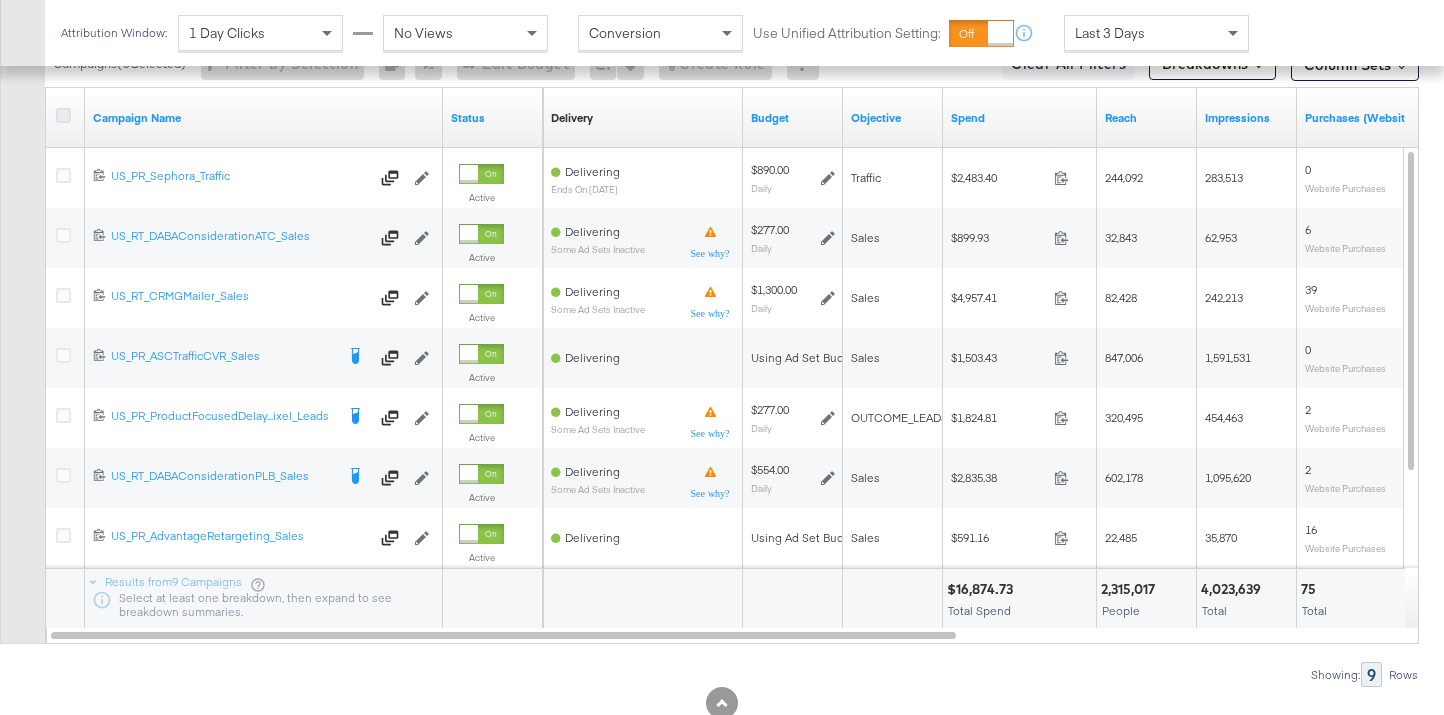 click at bounding box center [63, 115] 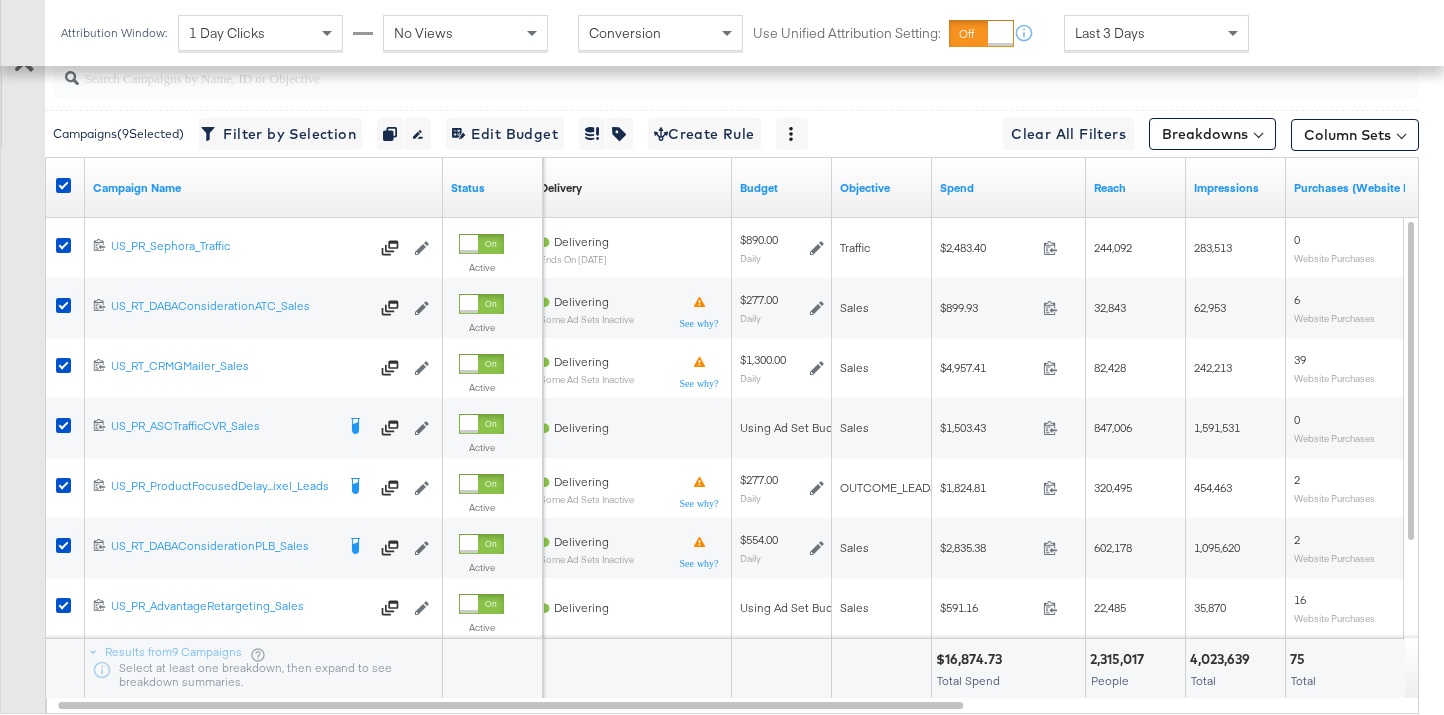 scroll, scrollTop: 946, scrollLeft: 0, axis: vertical 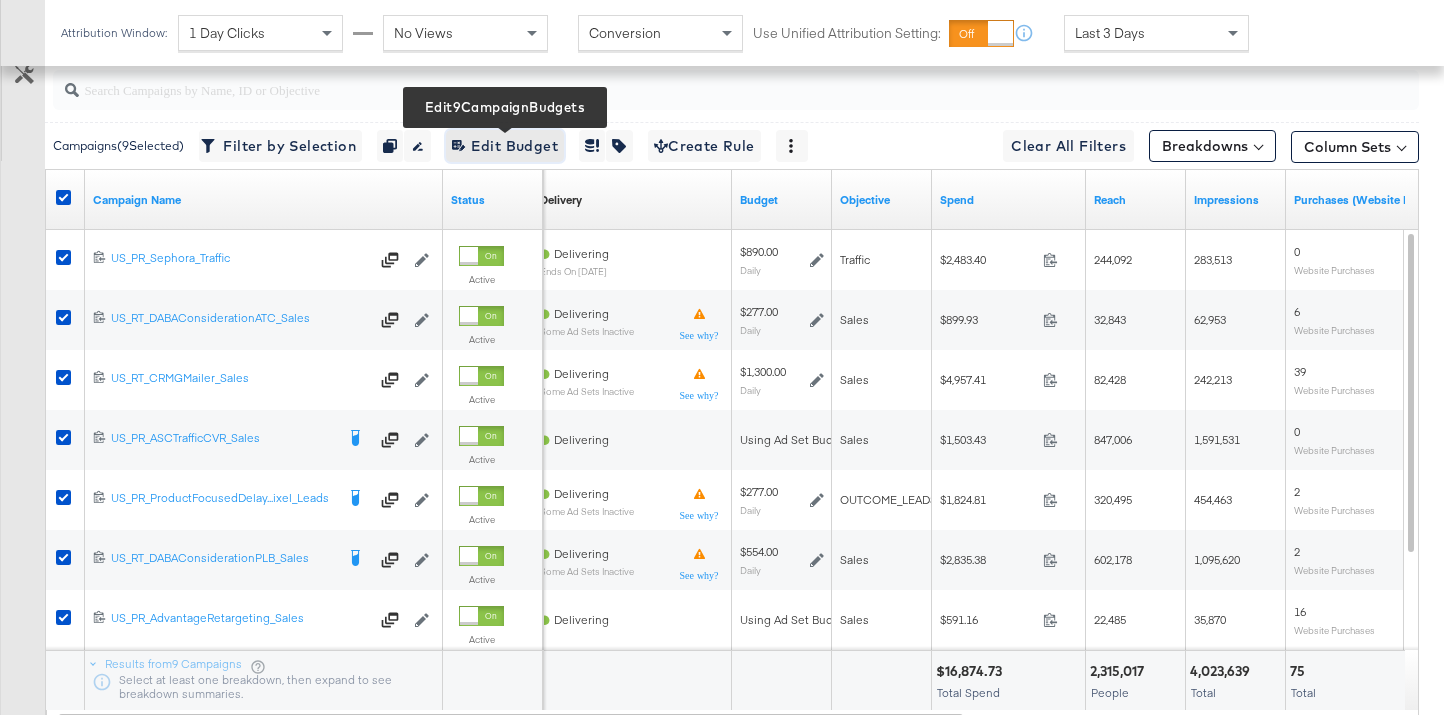 click on "Edit  9  Campaign  Budgets Edit Budget" at bounding box center (505, 146) 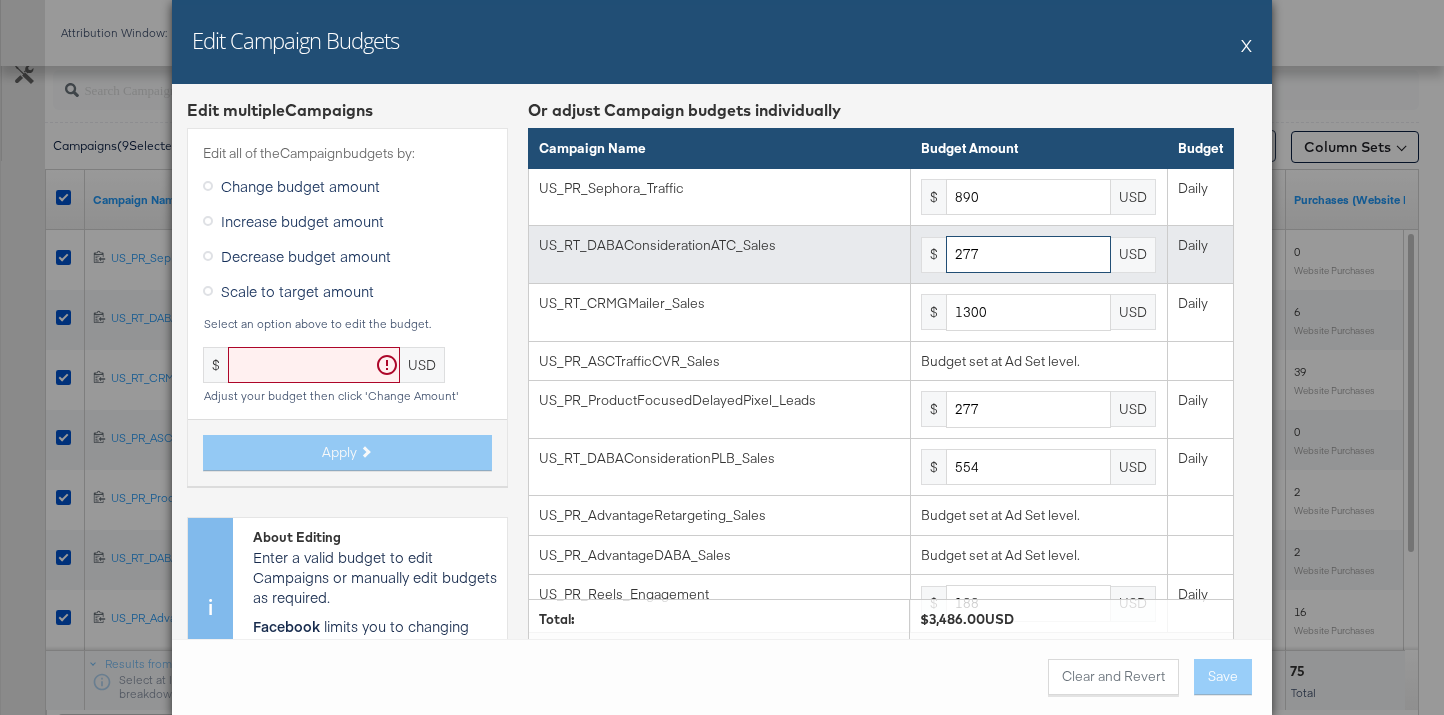 click on "277" at bounding box center (1028, 254) 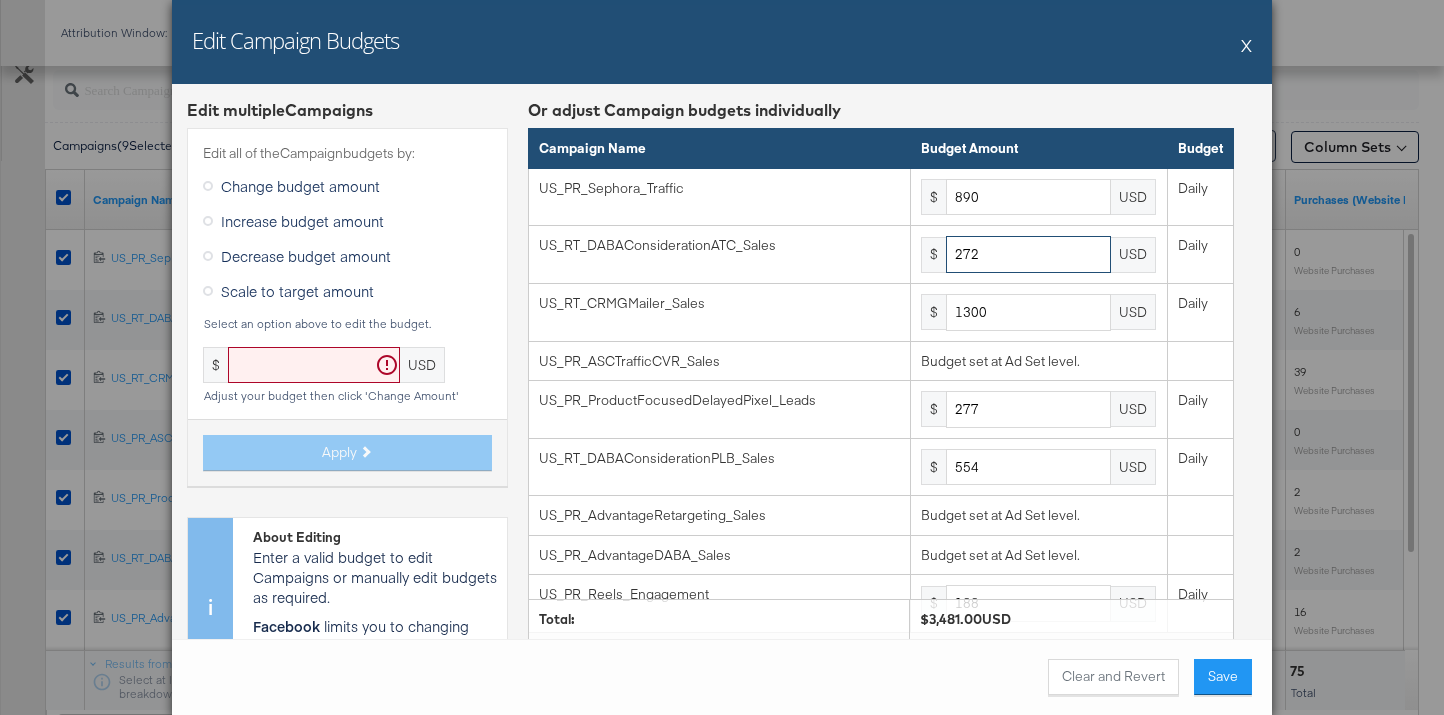 type on "272" 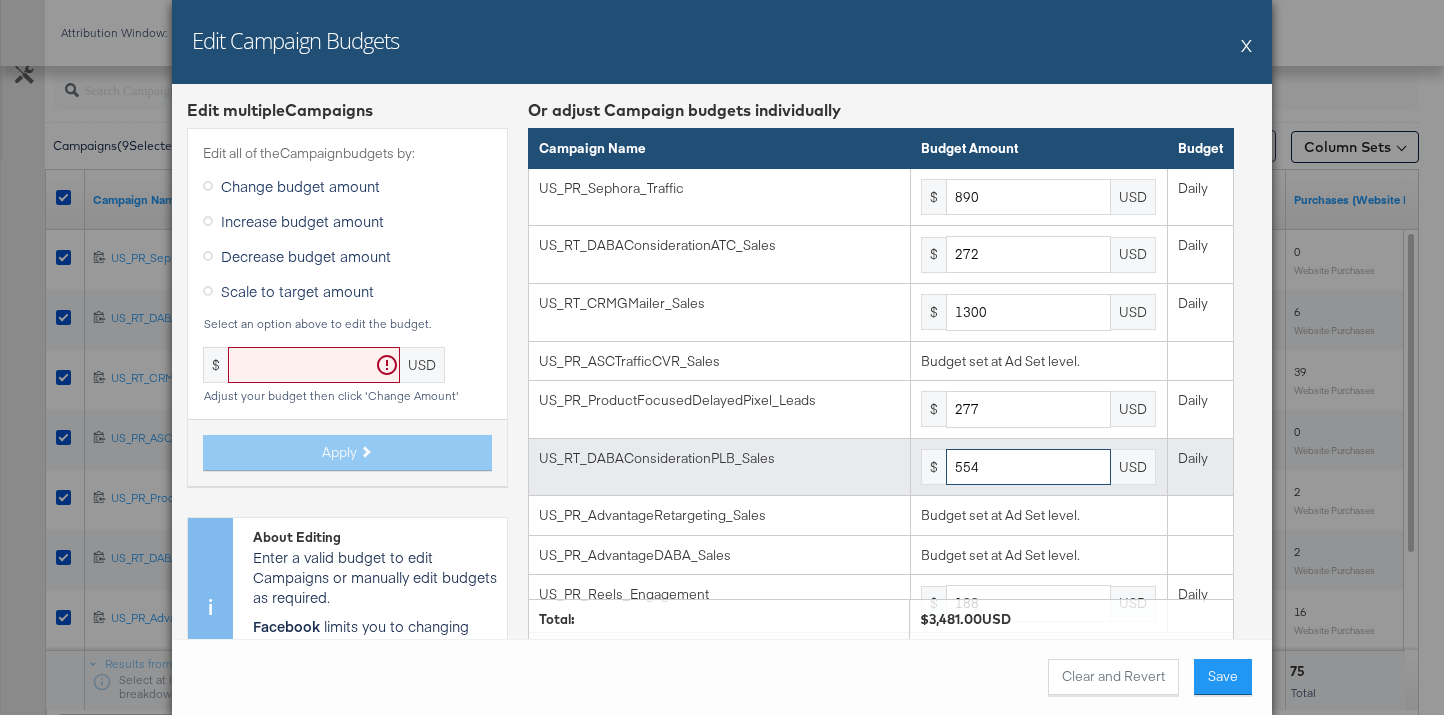 click on "554" at bounding box center (1028, 467) 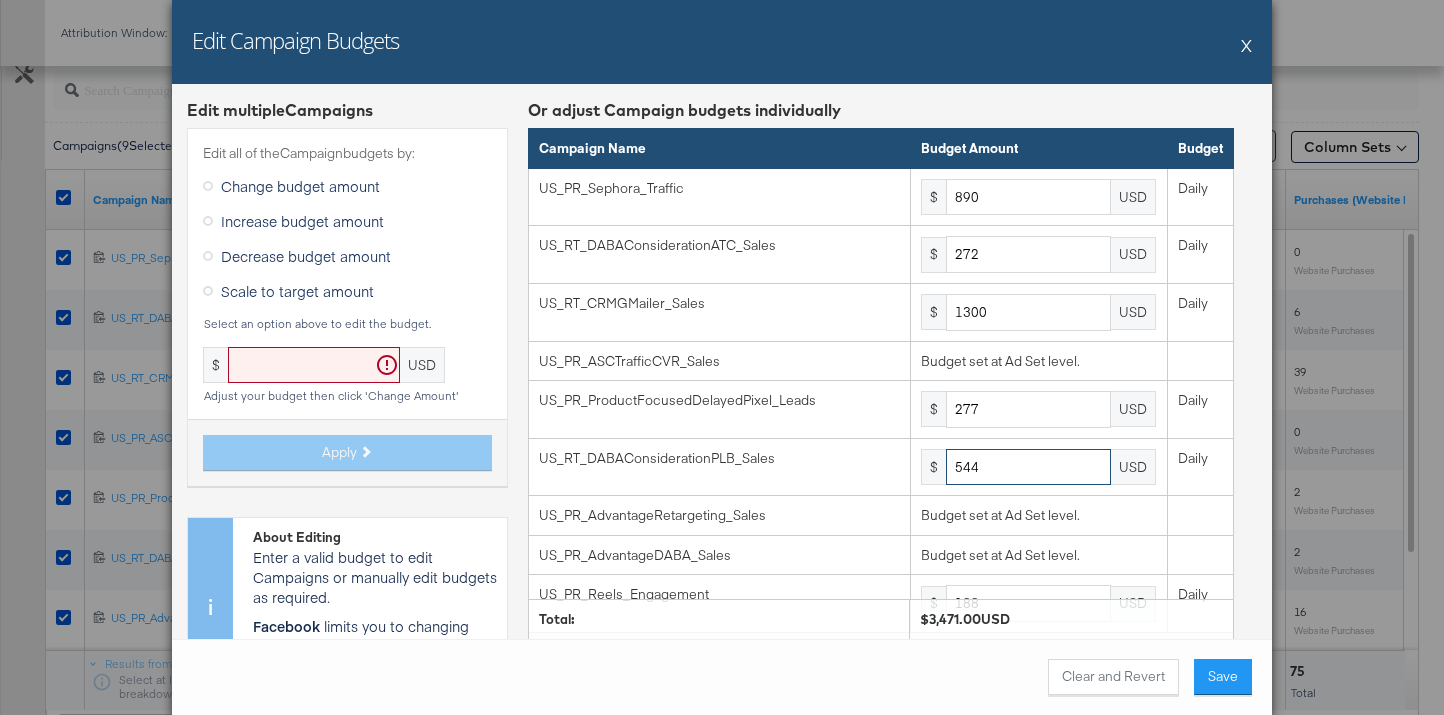 type on "544" 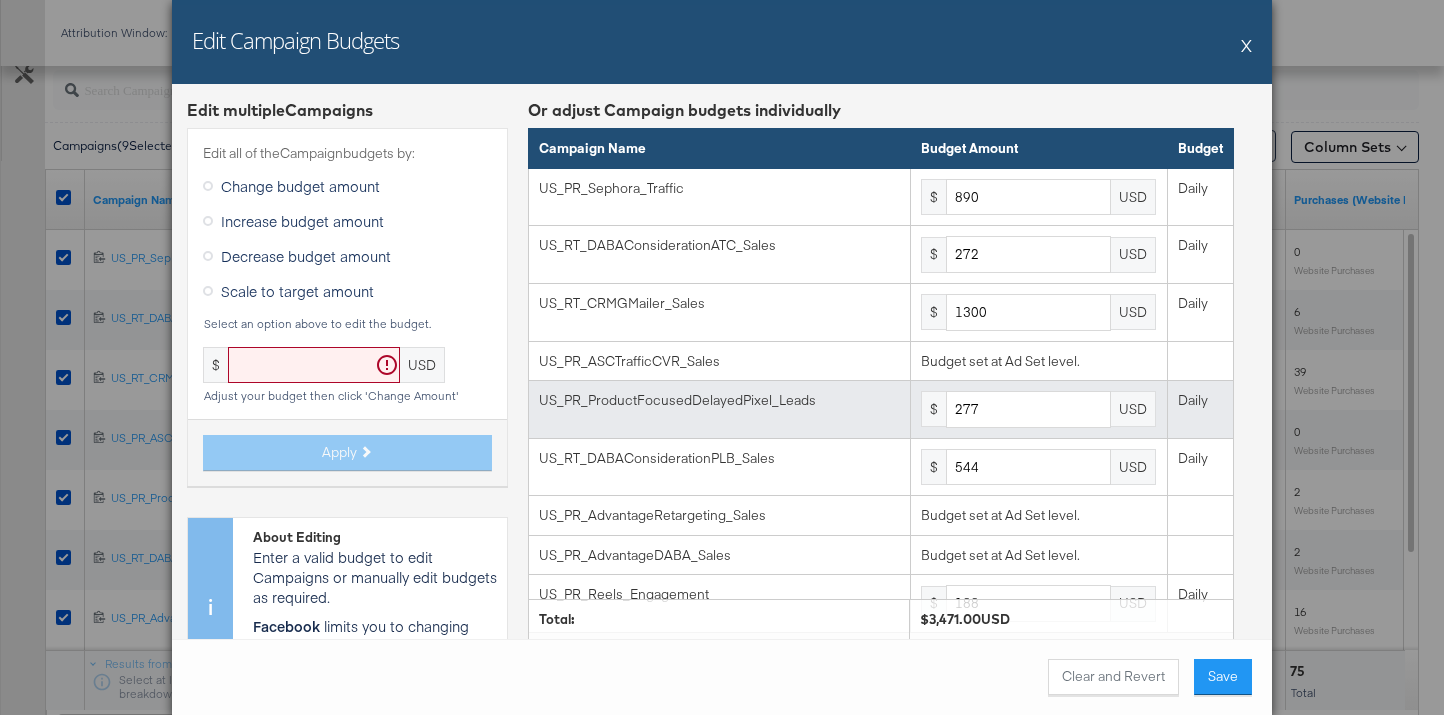 click on "$ 277 USD" at bounding box center (1039, 410) 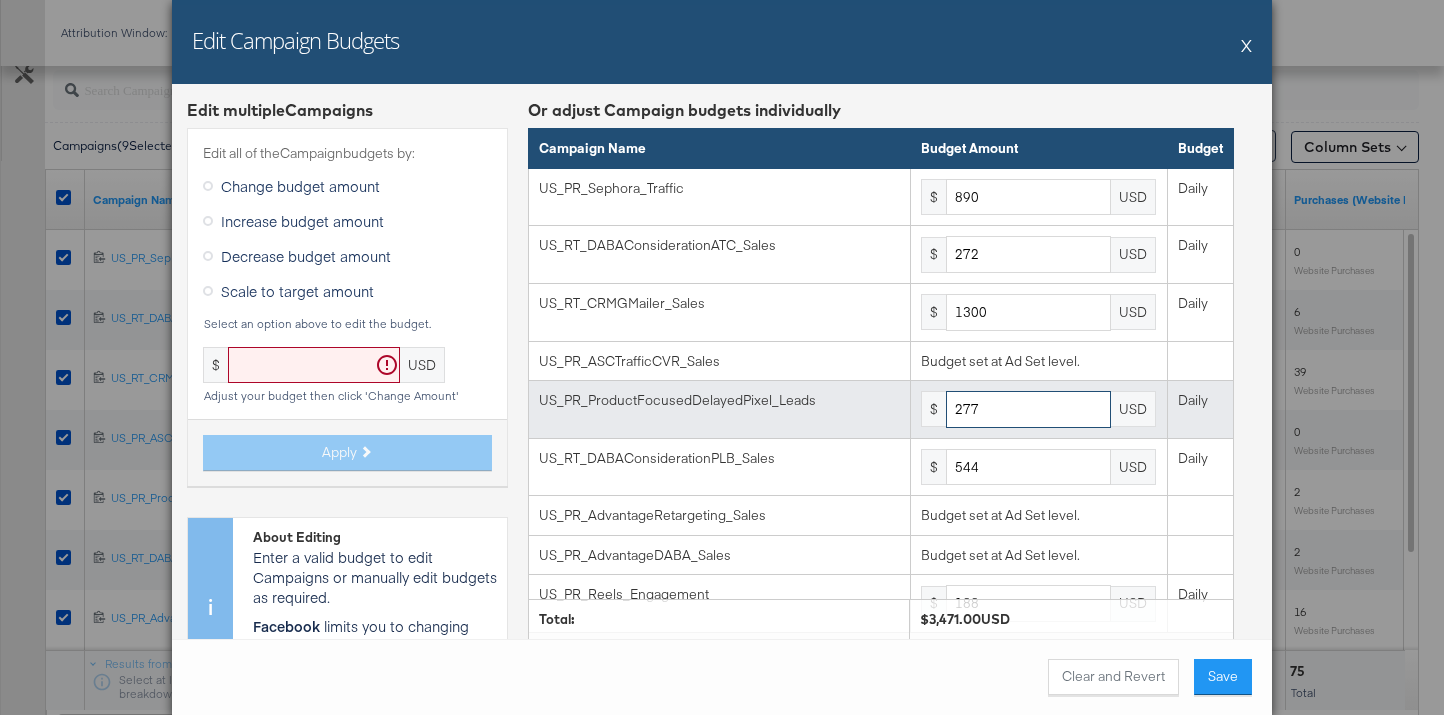 click on "277" at bounding box center (1028, 409) 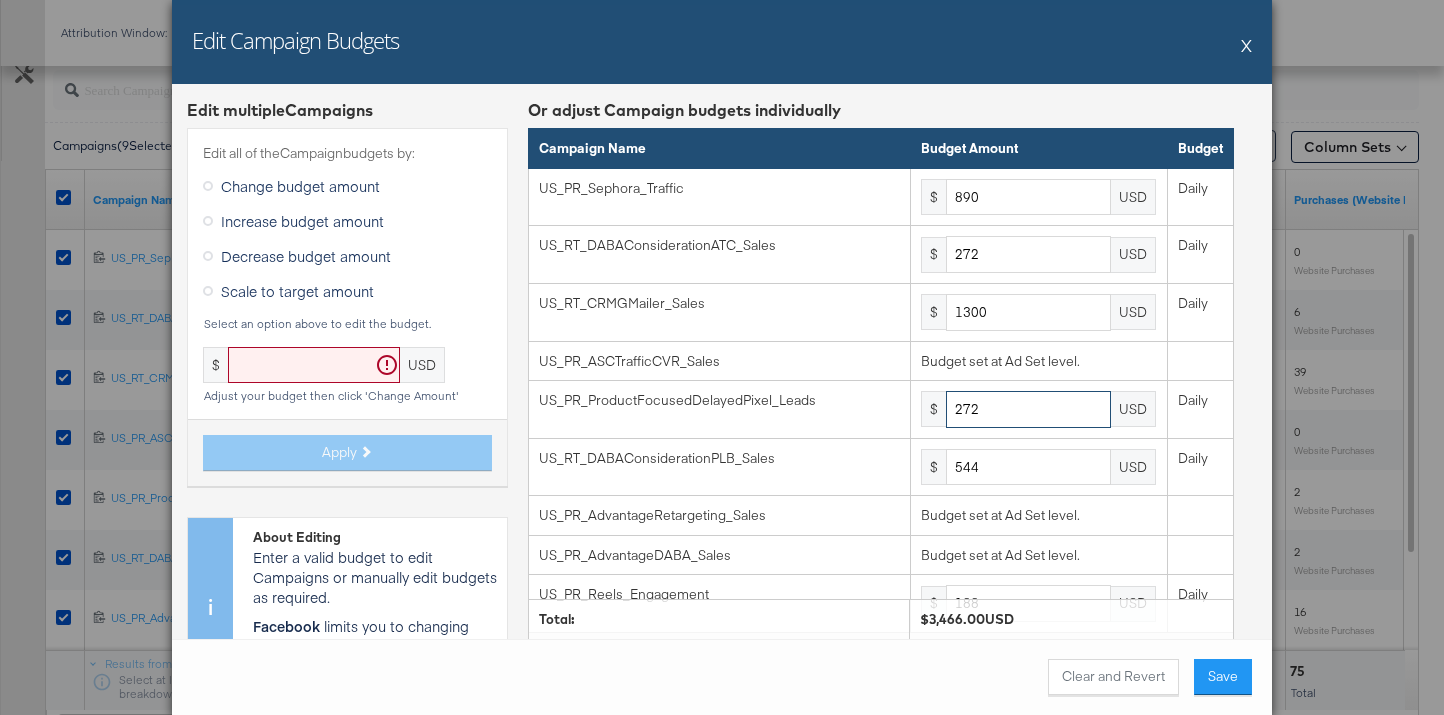 type on "272" 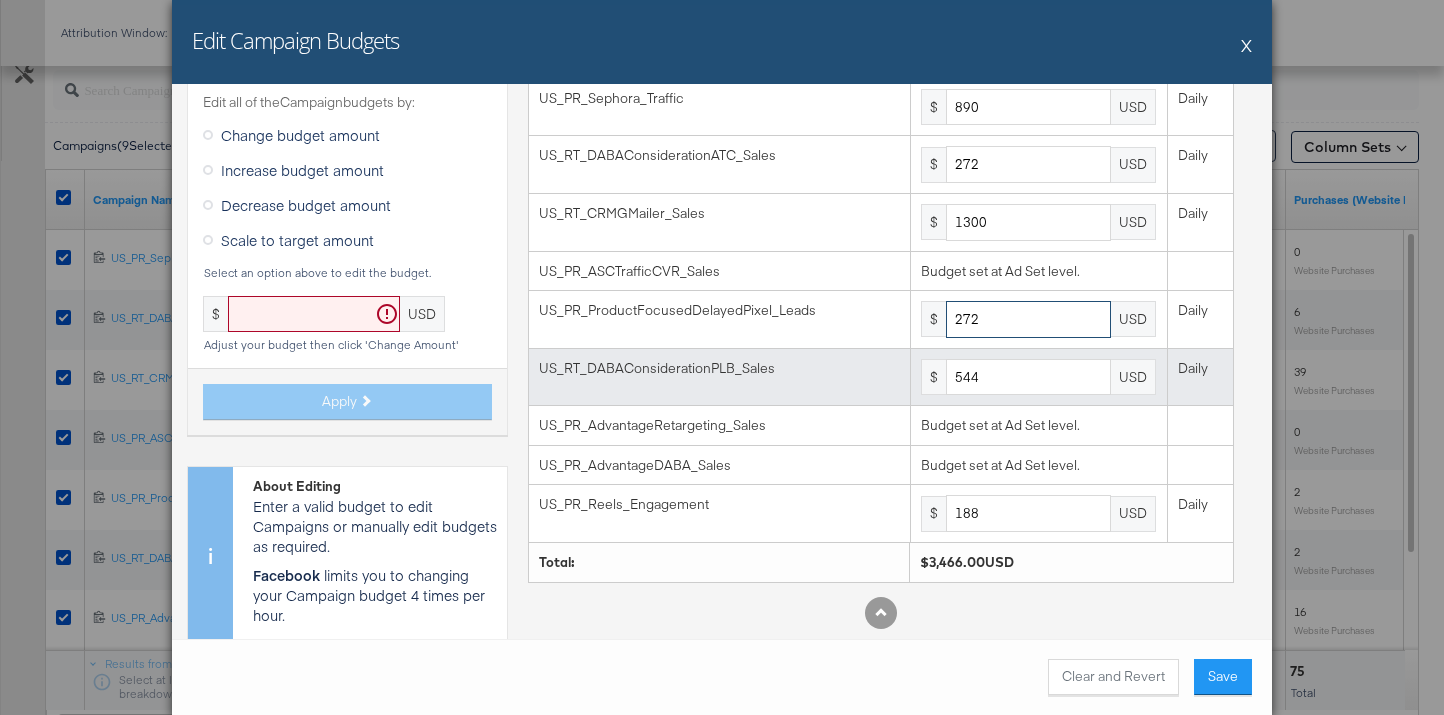 scroll, scrollTop: 89, scrollLeft: 0, axis: vertical 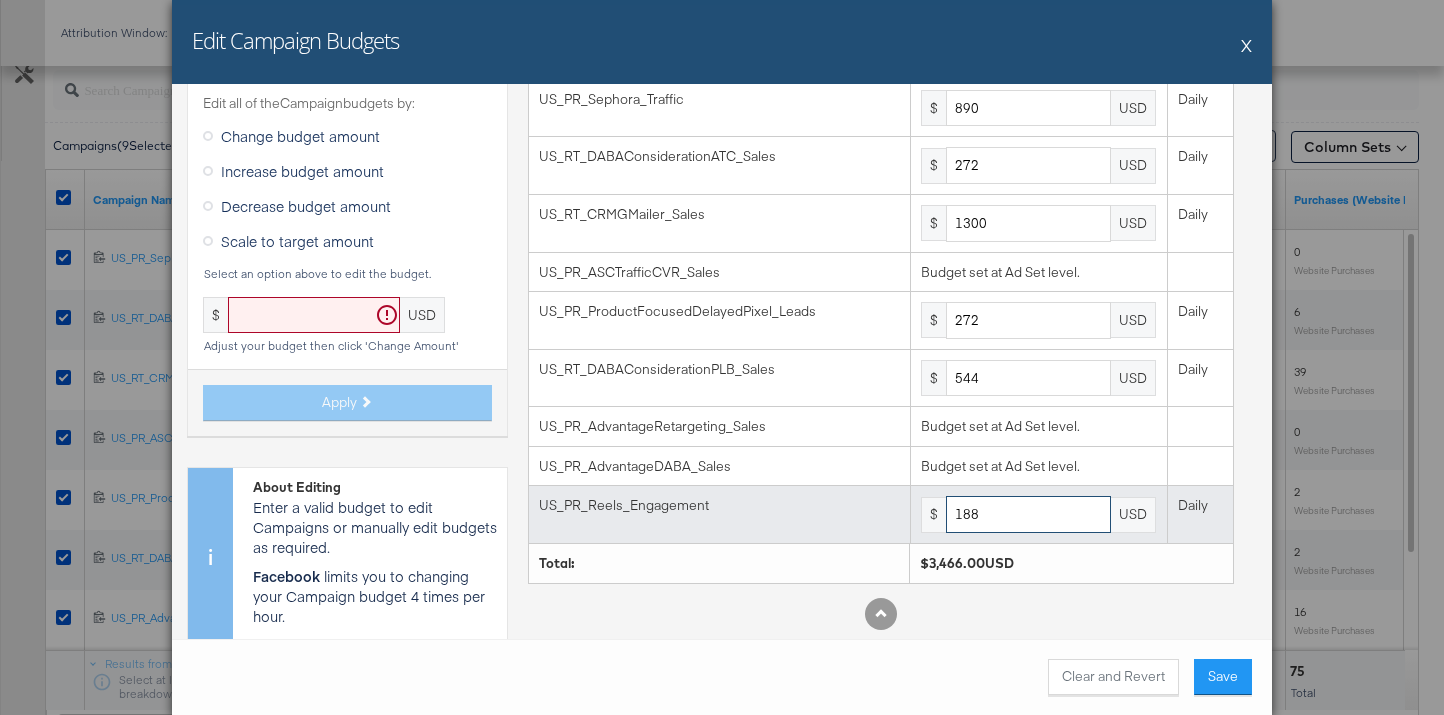 click on "188" at bounding box center [1028, 514] 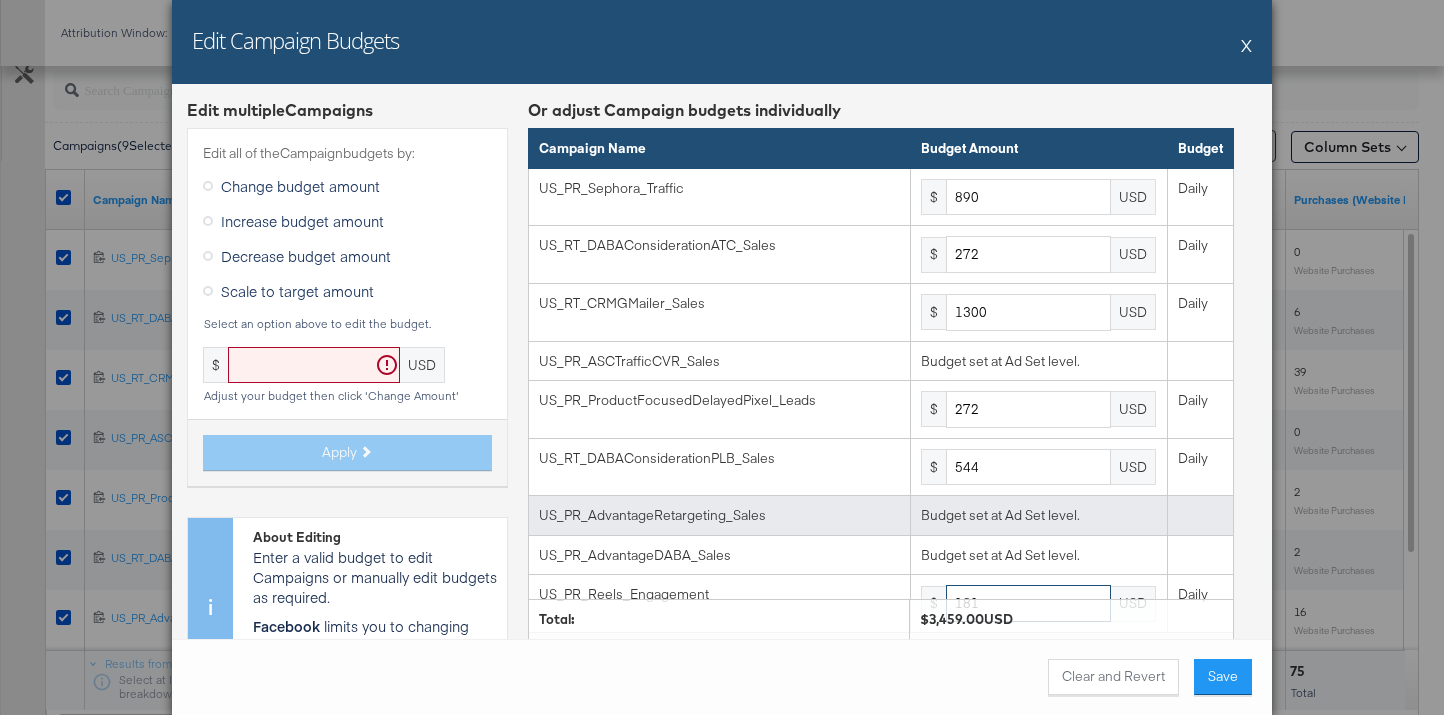 scroll, scrollTop: 1, scrollLeft: 0, axis: vertical 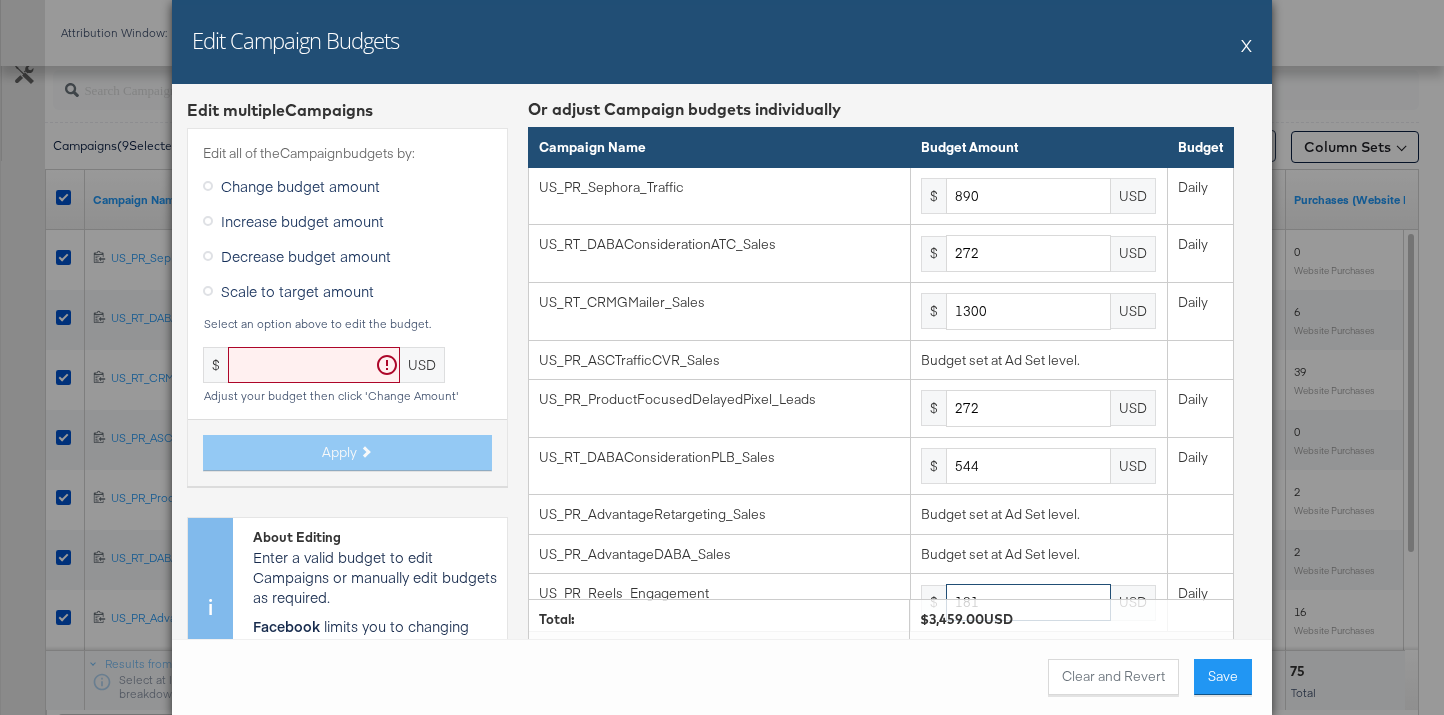 type on "181" 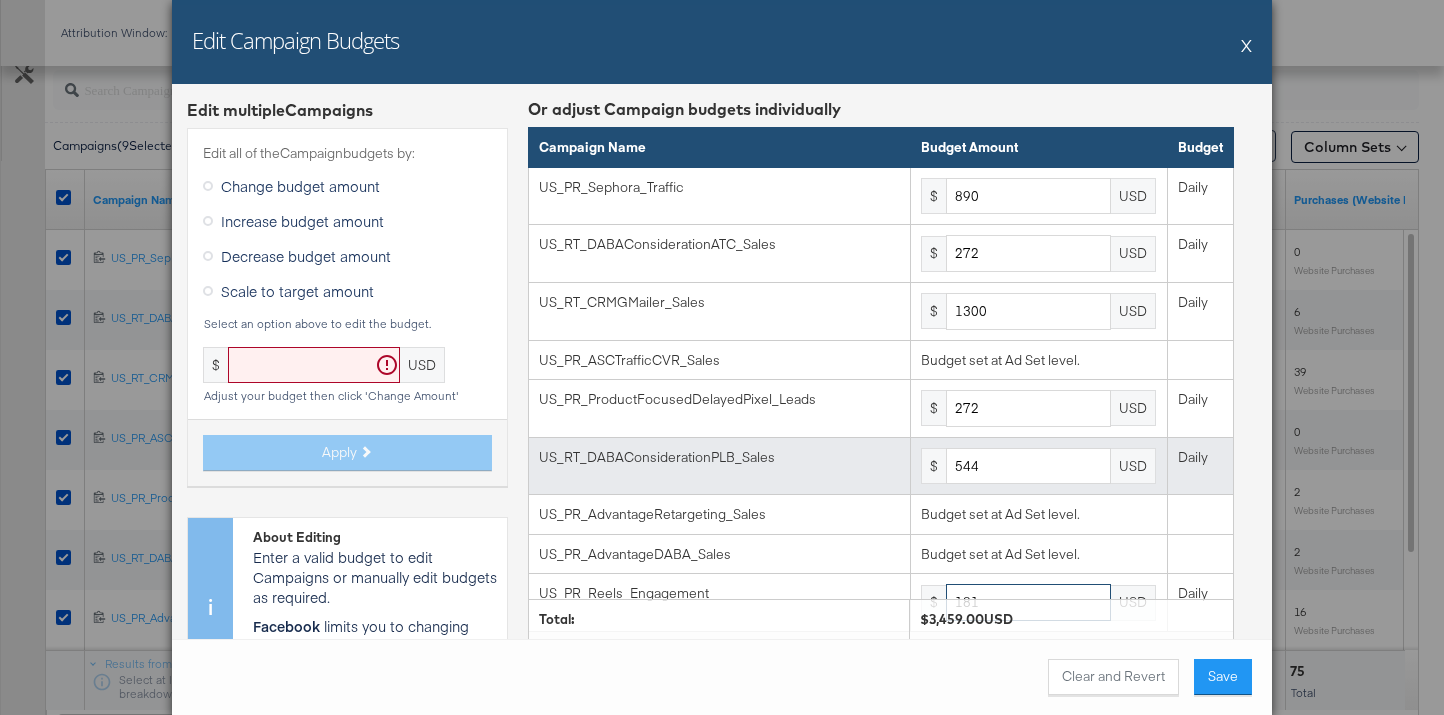 scroll, scrollTop: 95, scrollLeft: 0, axis: vertical 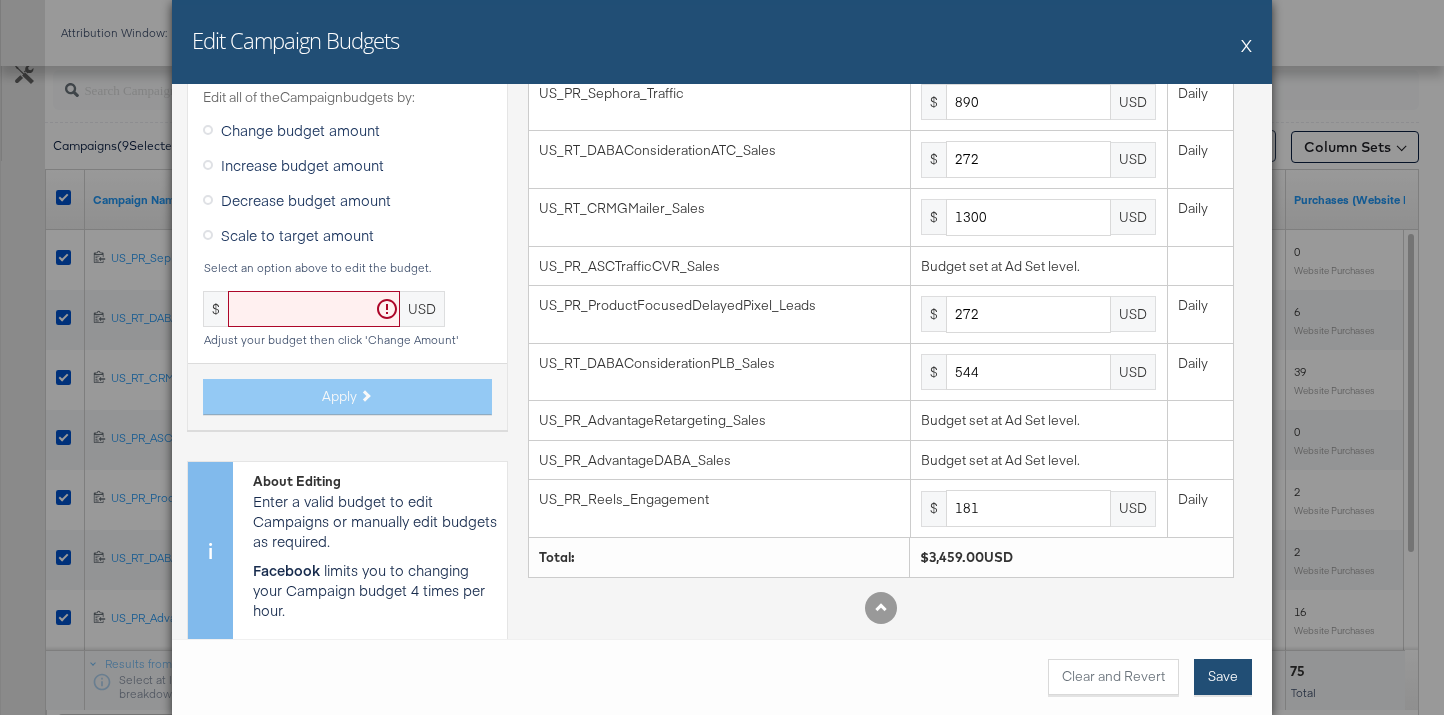 click on "Save" at bounding box center (1223, 677) 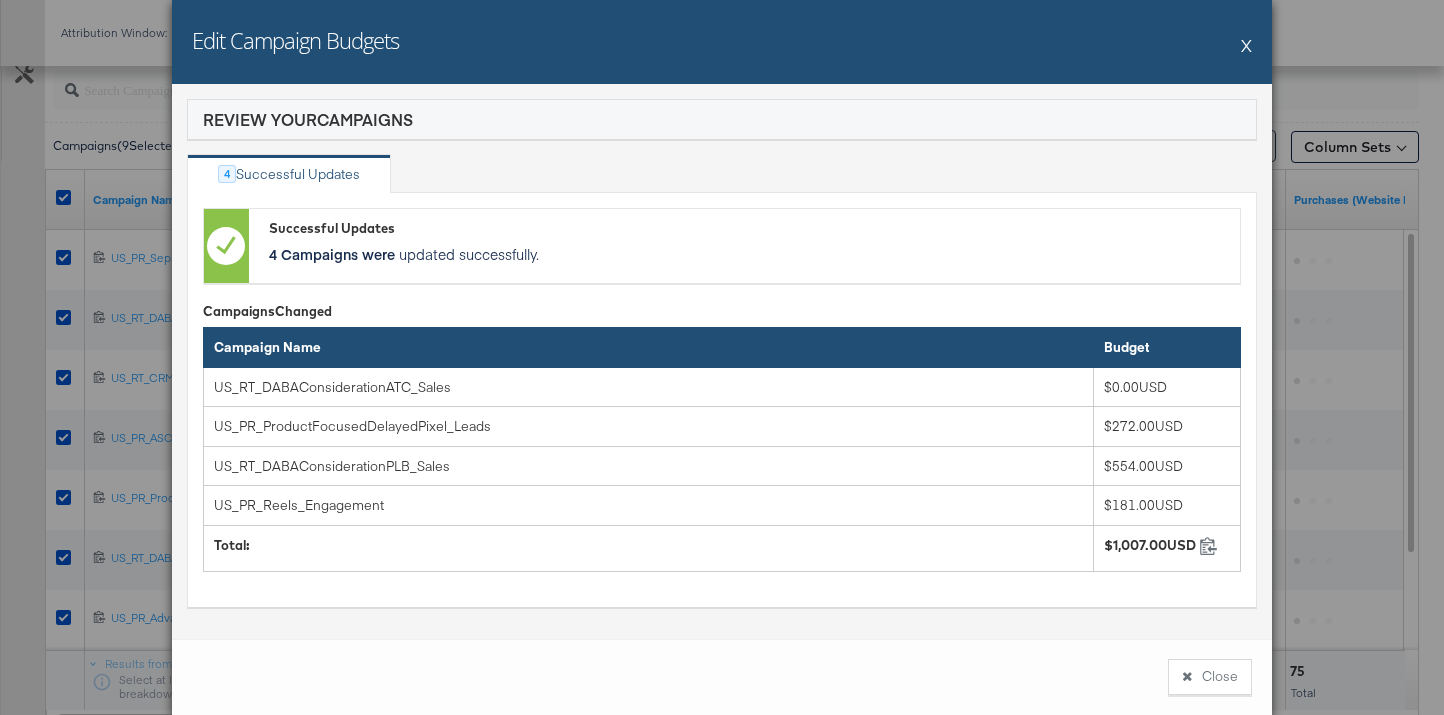 click on "Close" at bounding box center (1210, 677) 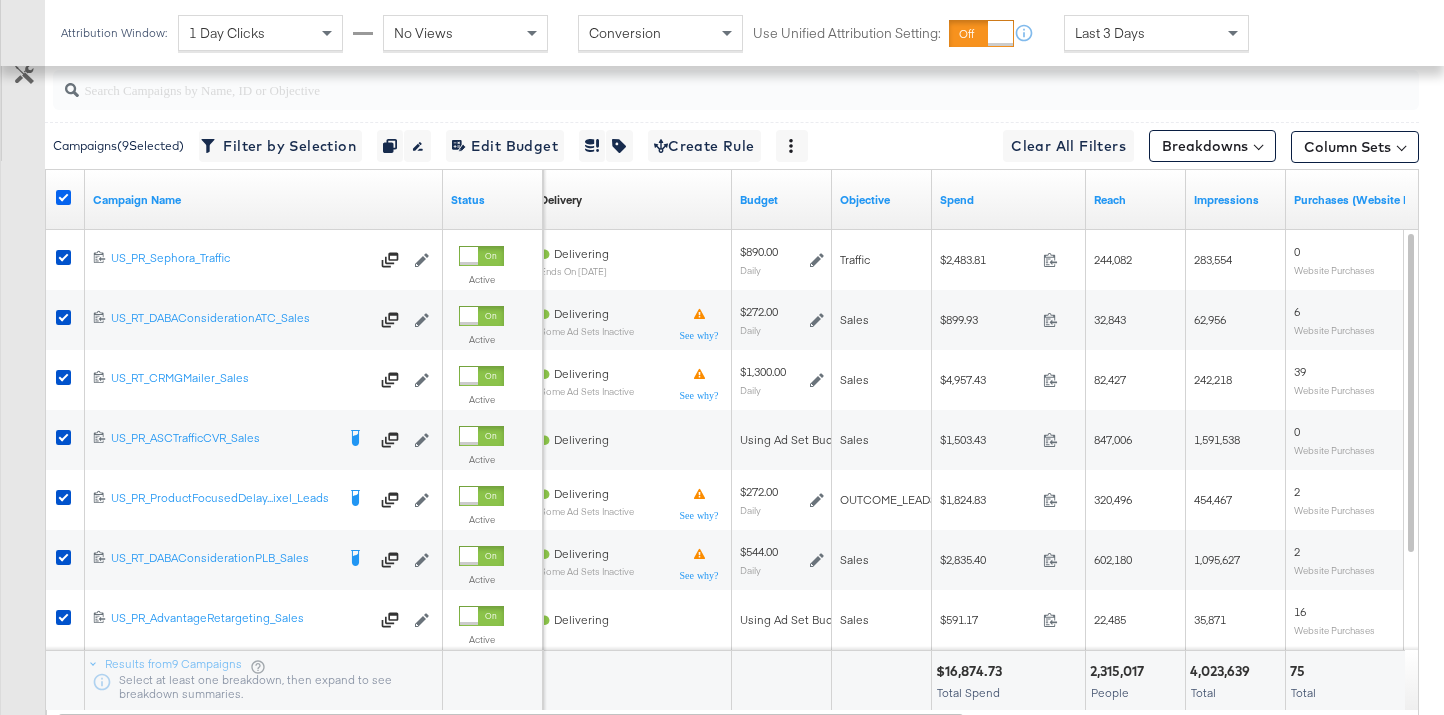 click at bounding box center [63, 197] 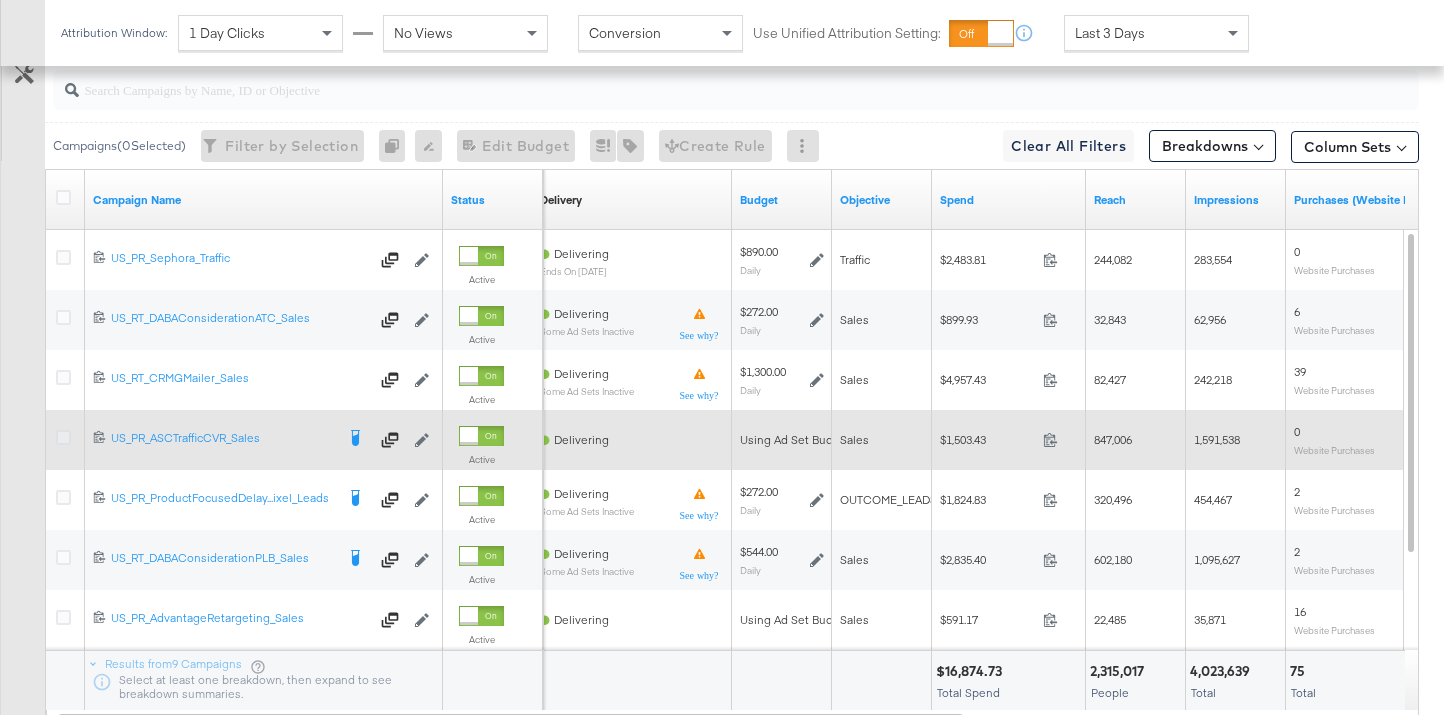 click at bounding box center [63, 437] 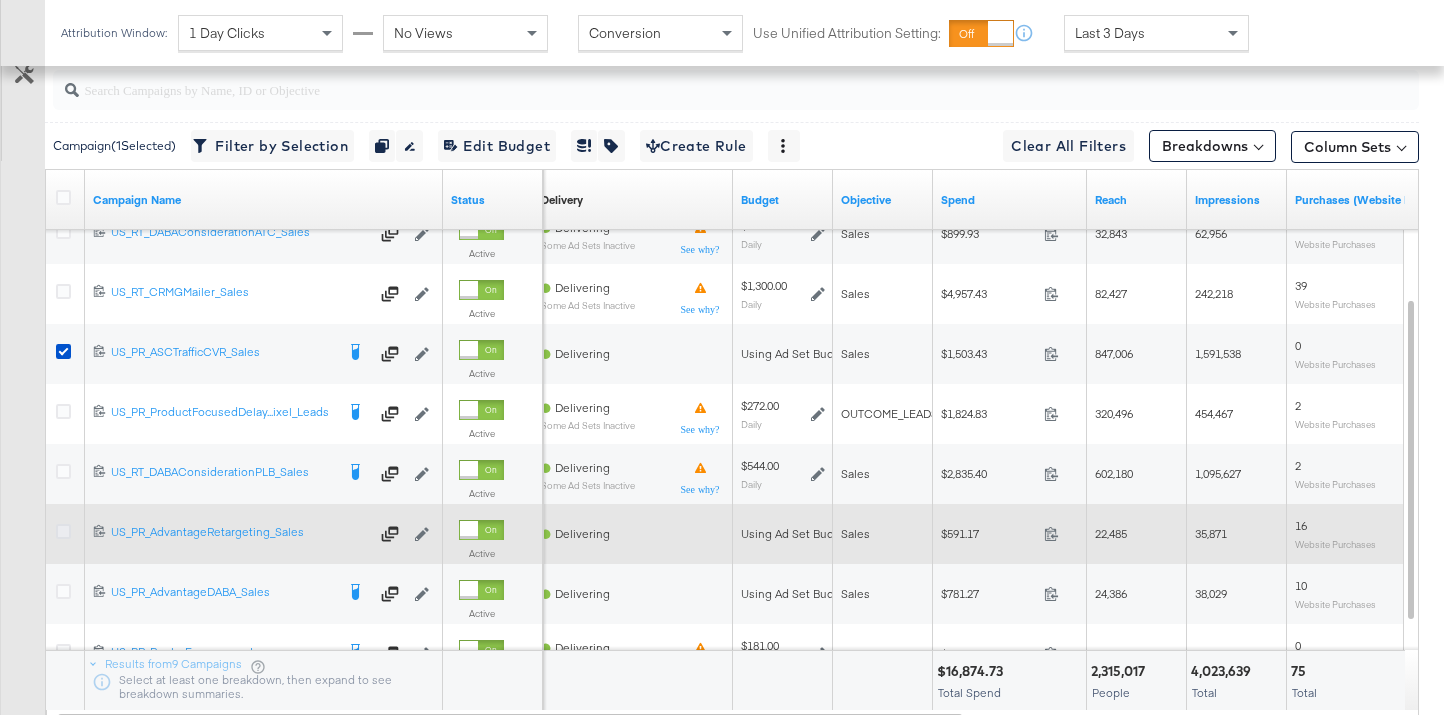 click at bounding box center (63, 531) 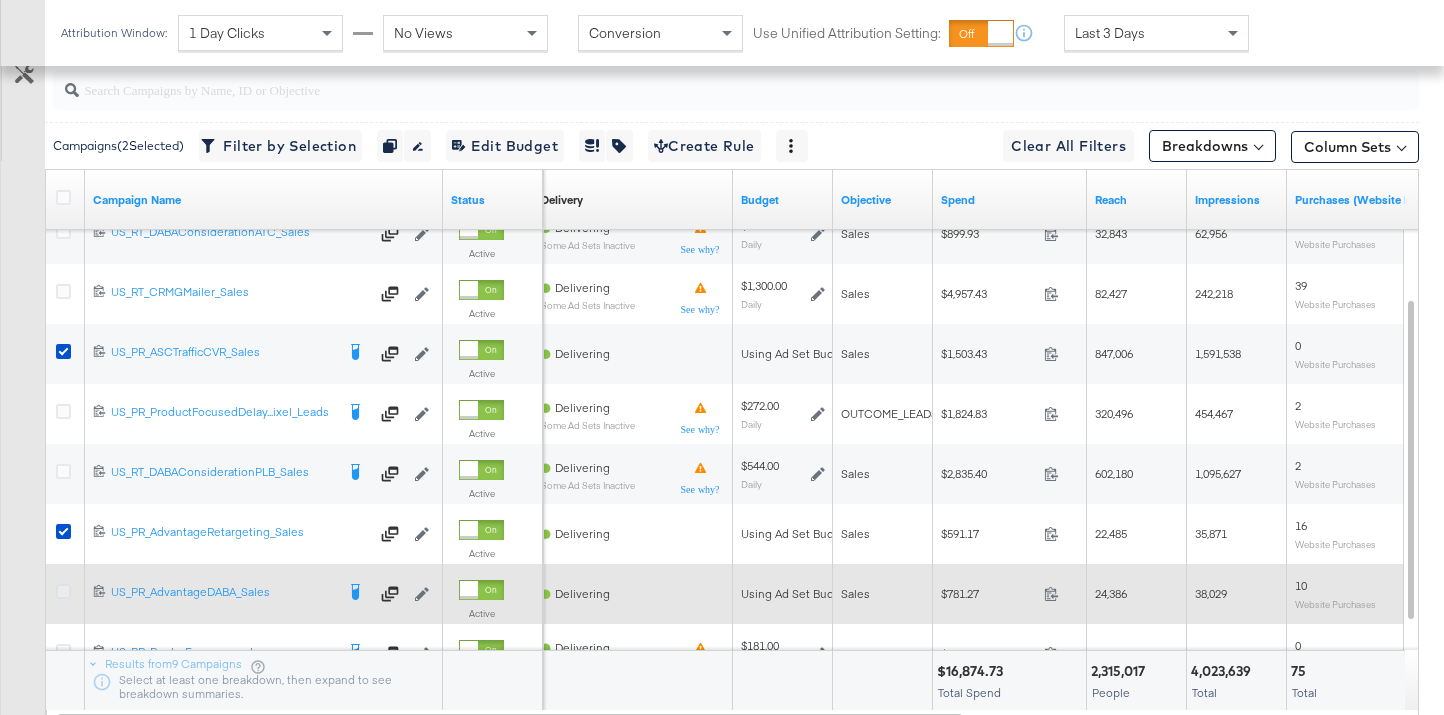 click at bounding box center [63, 591] 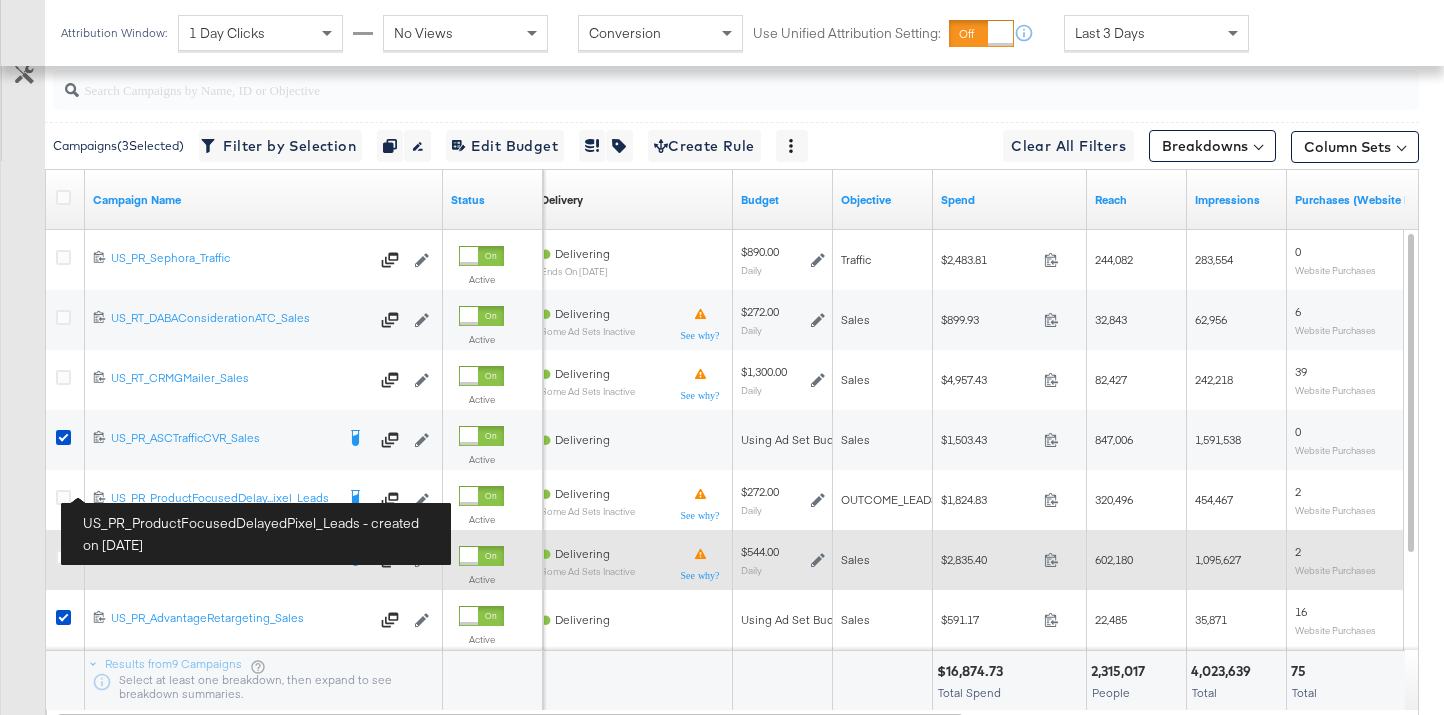 scroll, scrollTop: 907, scrollLeft: 0, axis: vertical 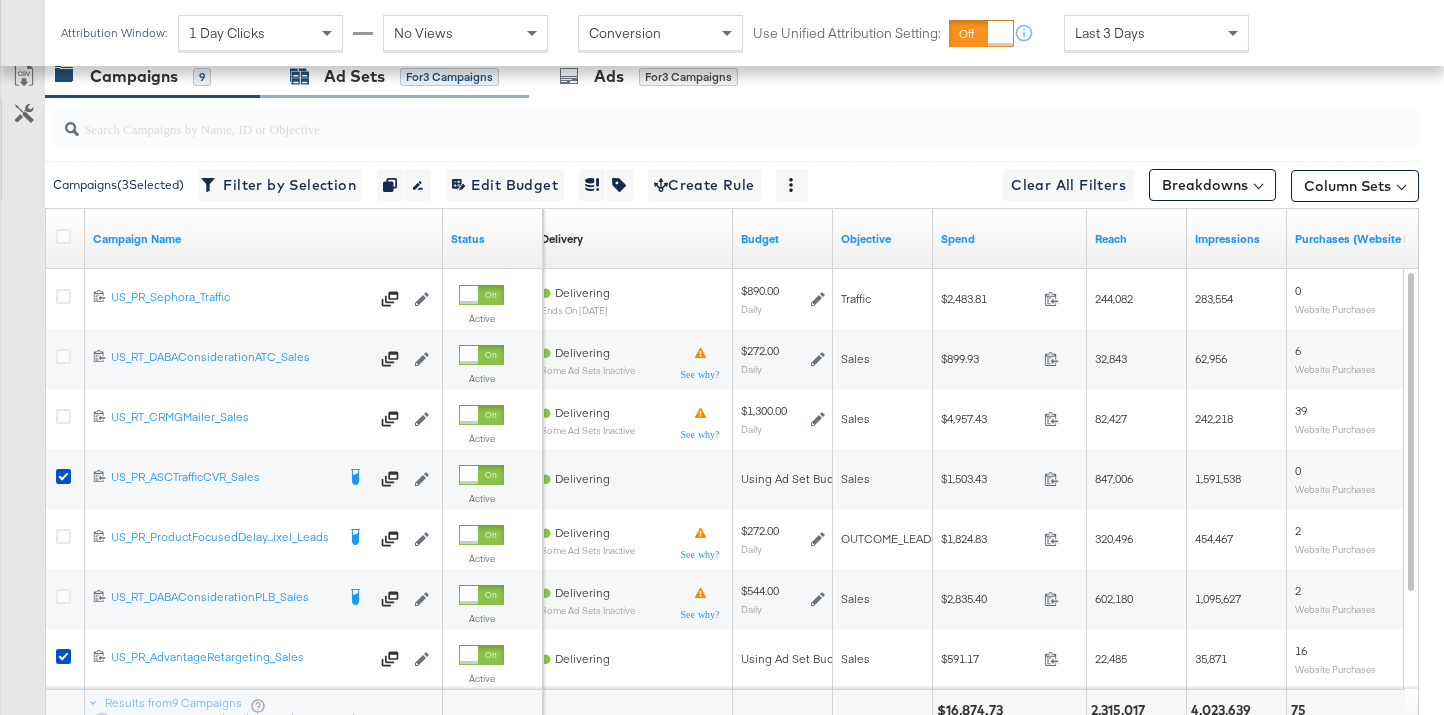 click on "Ad Sets" at bounding box center [354, 76] 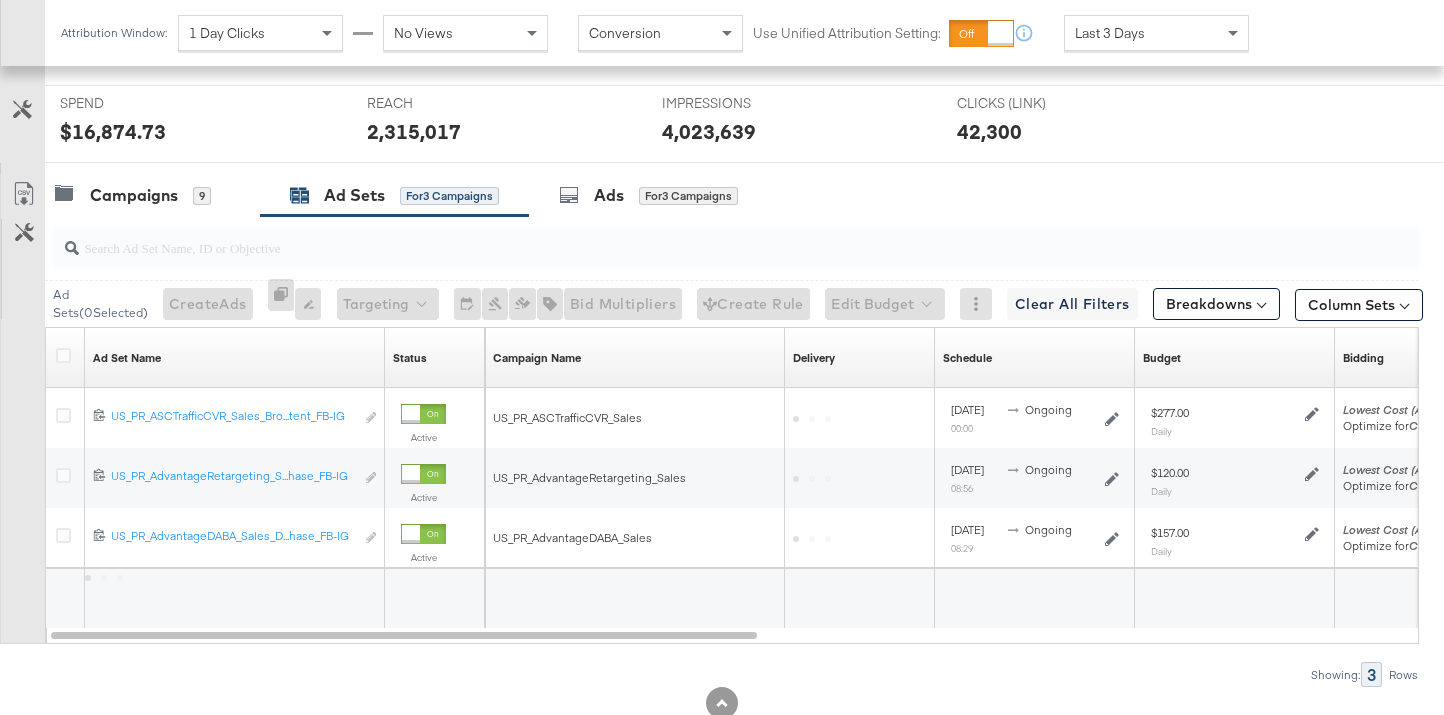 scroll, scrollTop: 848, scrollLeft: 0, axis: vertical 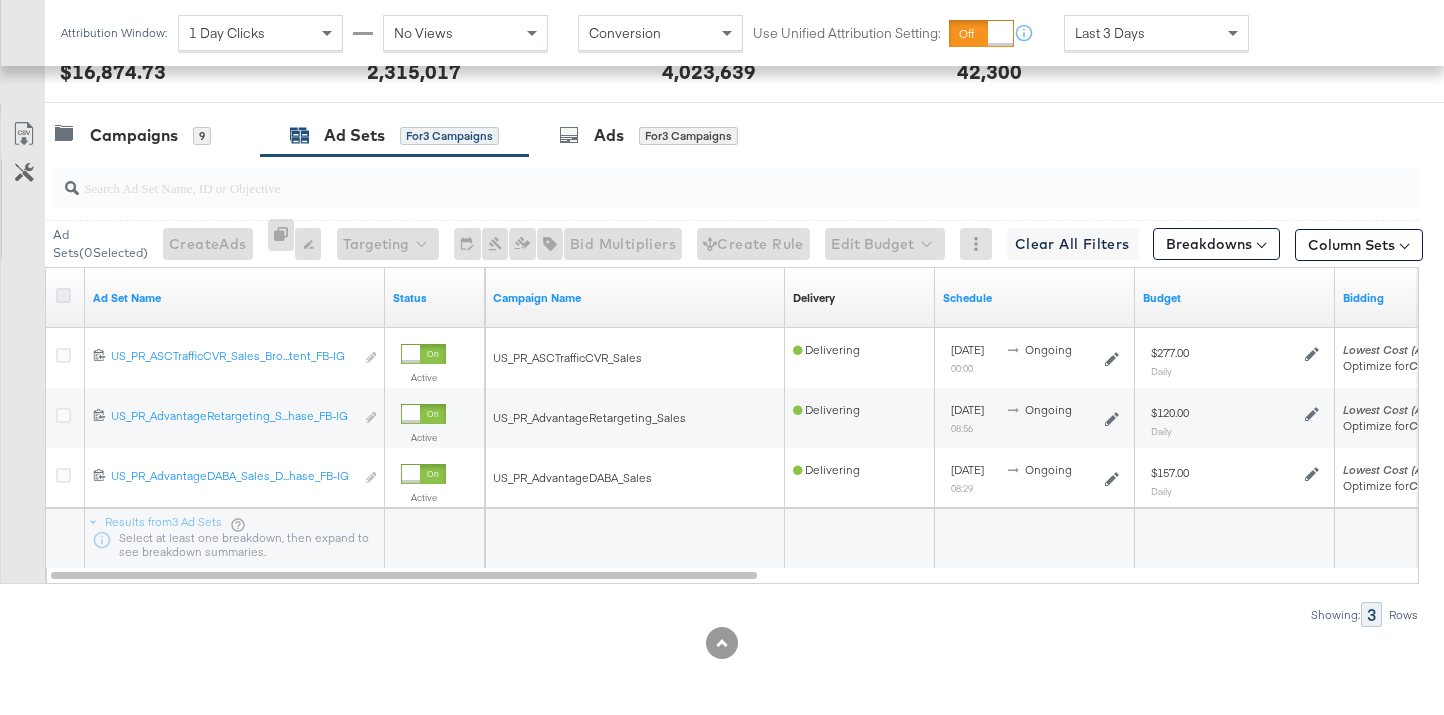 click at bounding box center (63, 295) 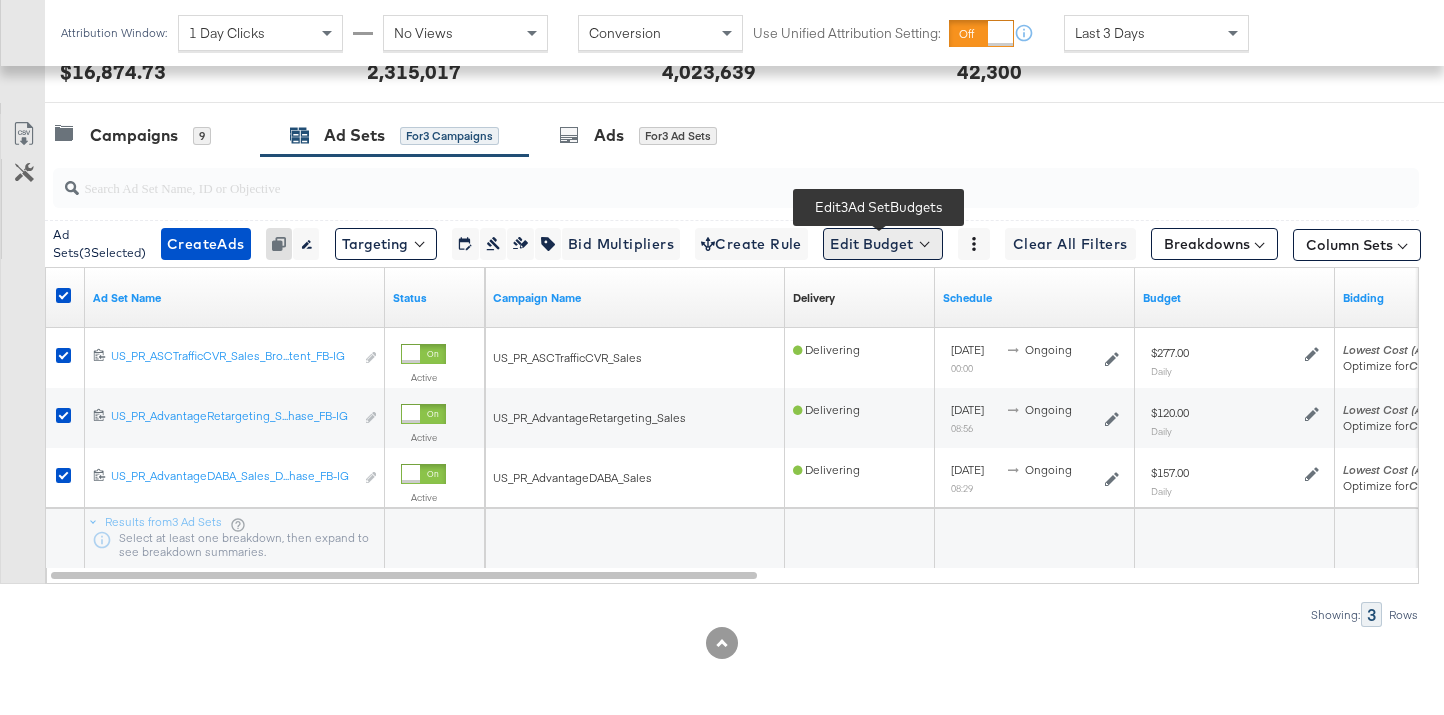 click on "Edit Budget" at bounding box center [883, 244] 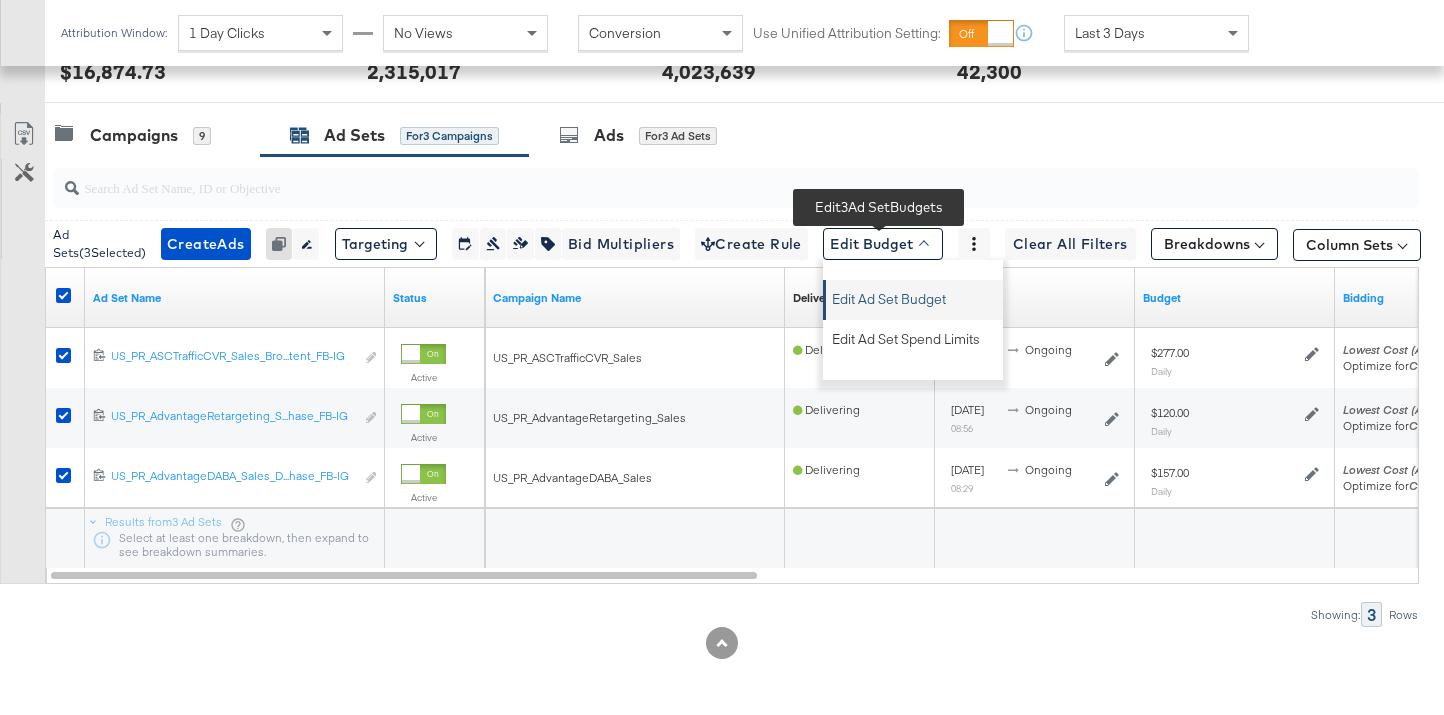 click on "Edit Ad Set Budget" at bounding box center [889, 296] 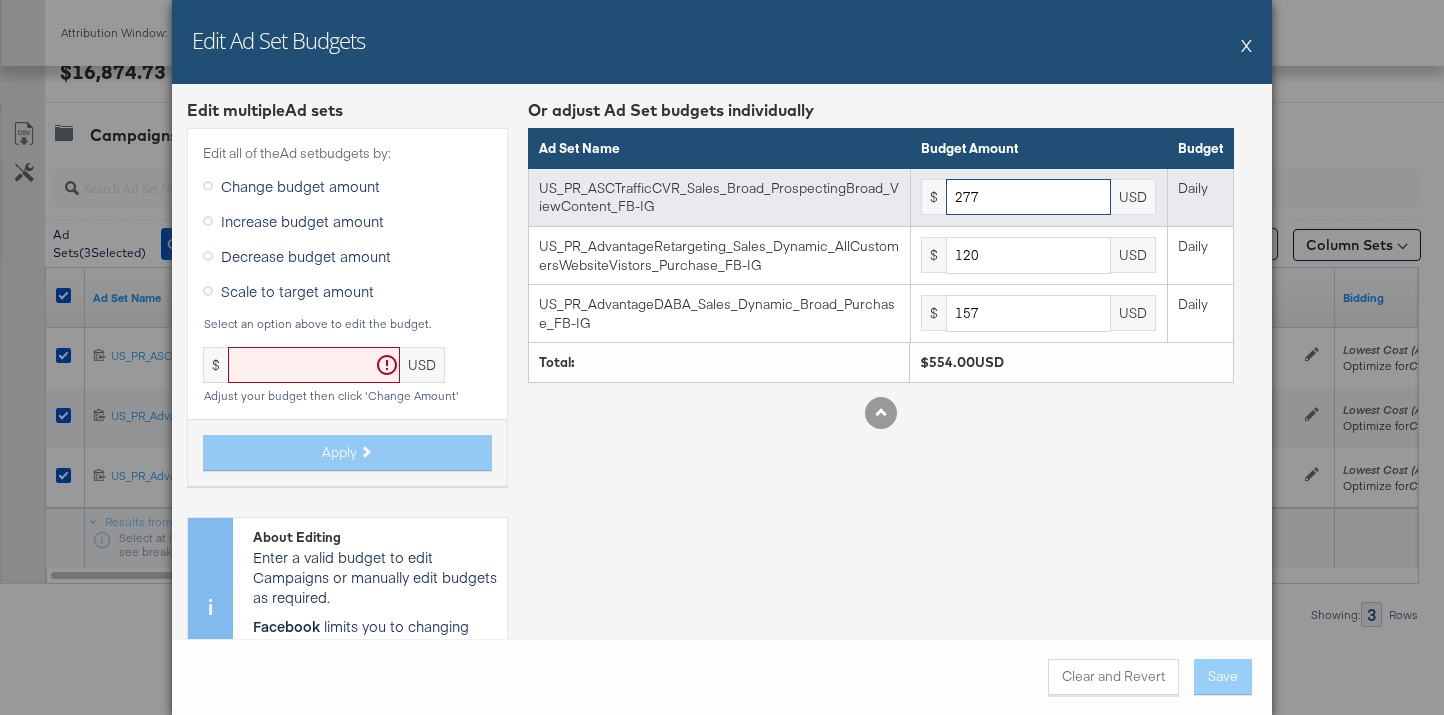 click on "277" at bounding box center [1028, 197] 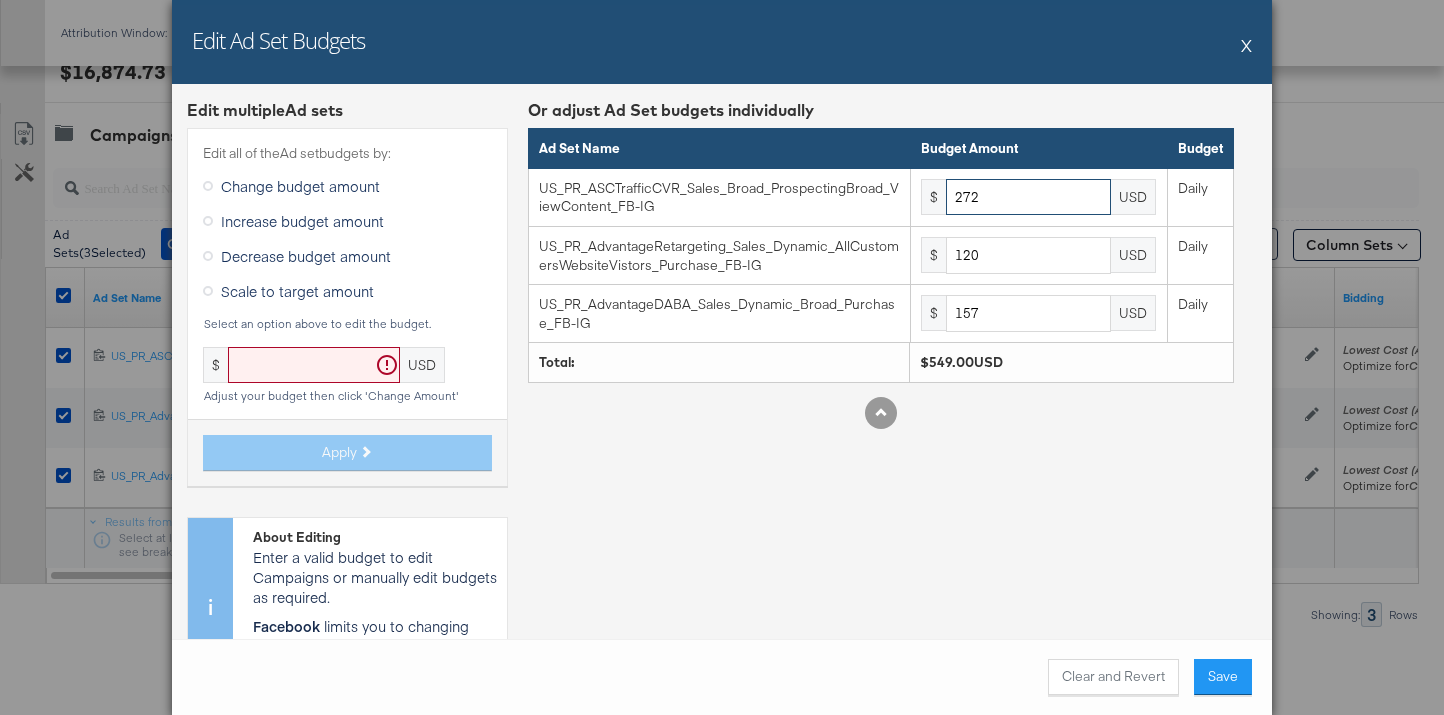 type on "272" 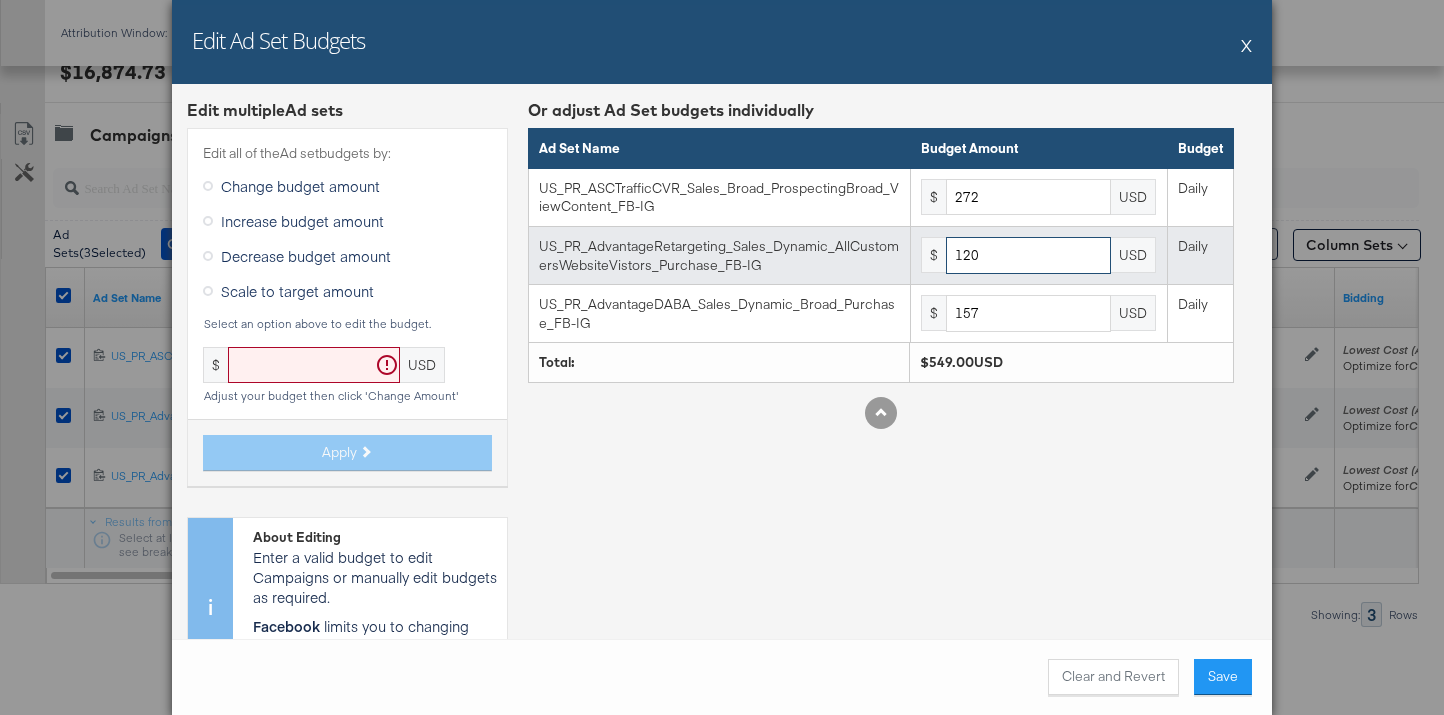 click on "120" at bounding box center [1028, 255] 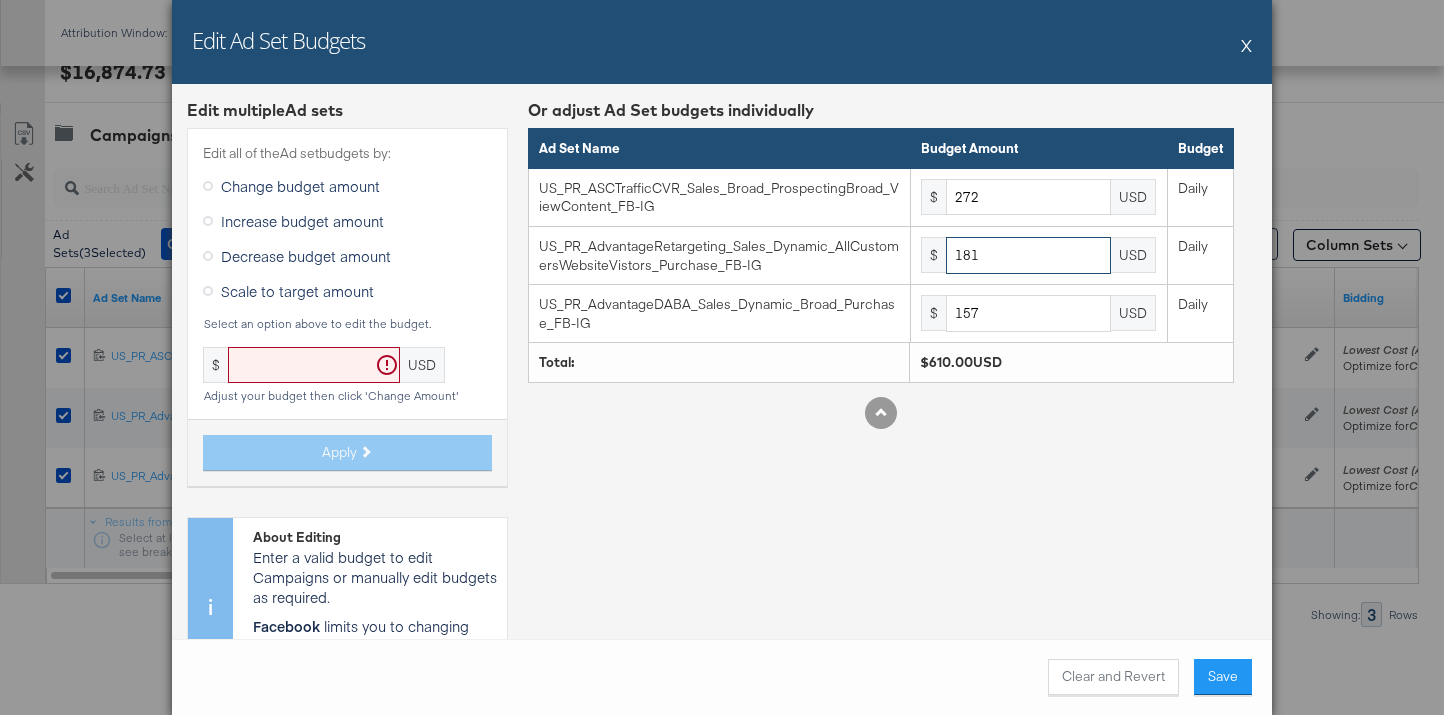 type on "181" 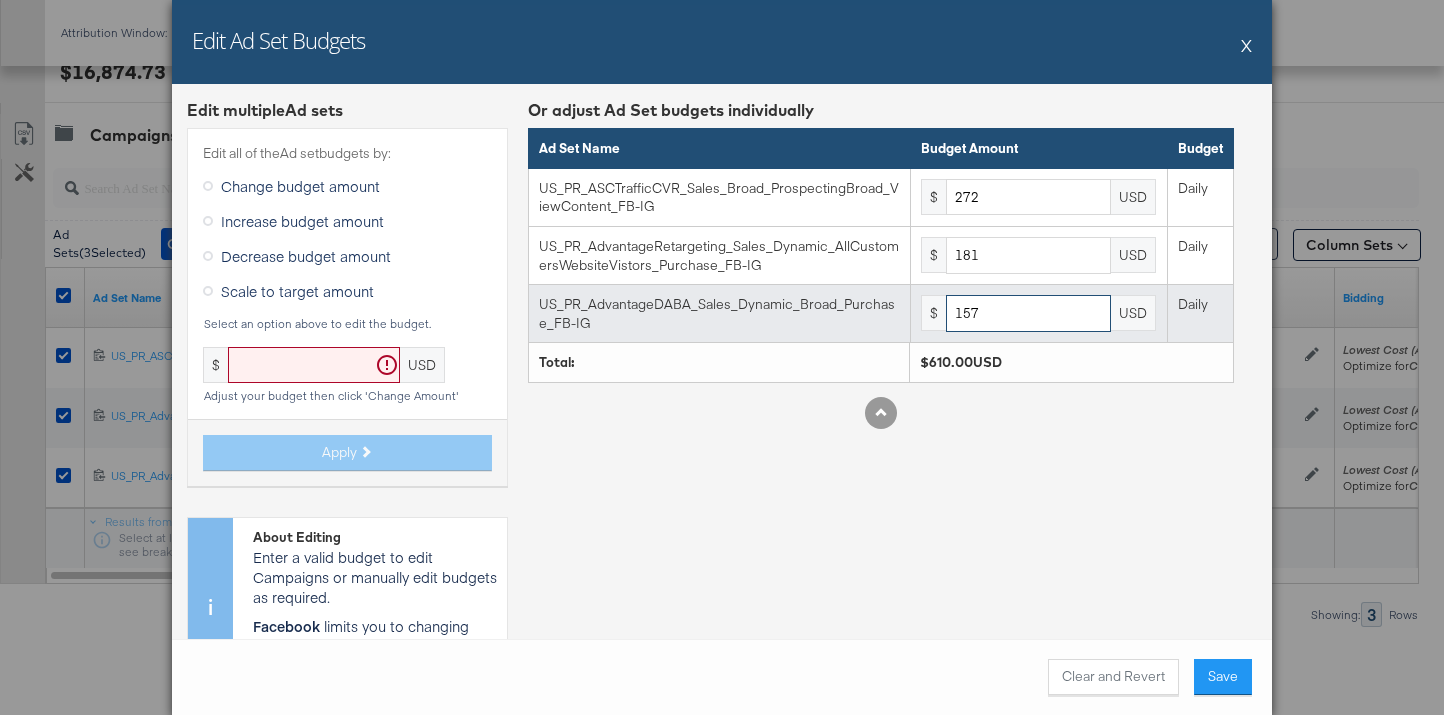click on "157" at bounding box center (1028, 313) 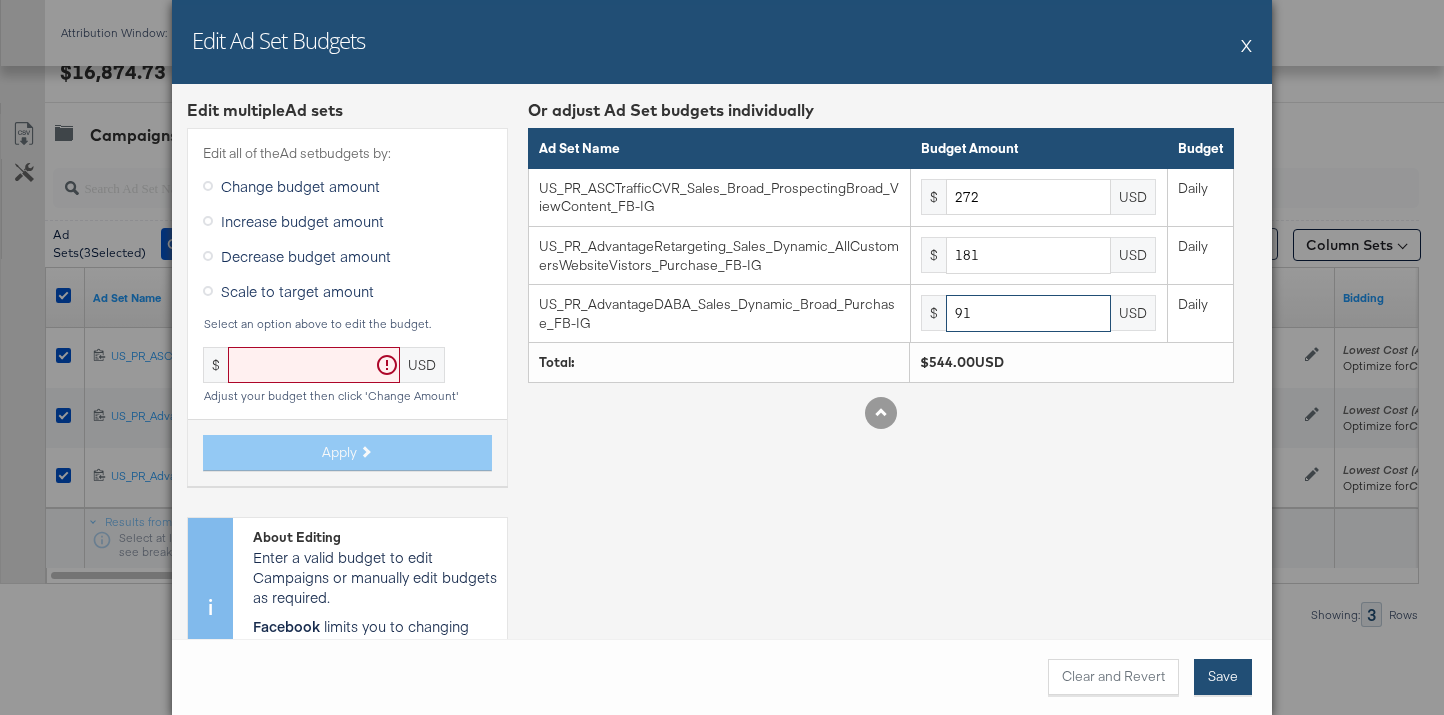 type on "91" 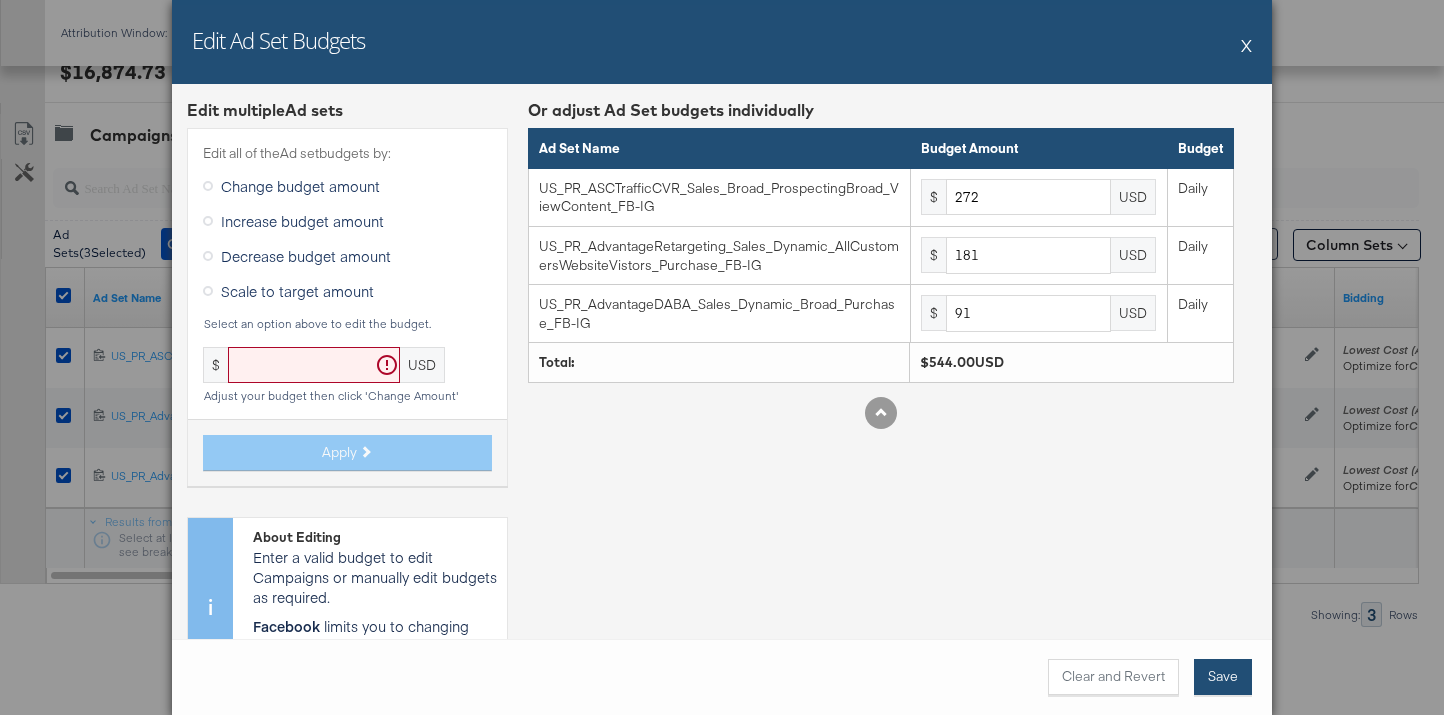 click on "Save" at bounding box center (1223, 677) 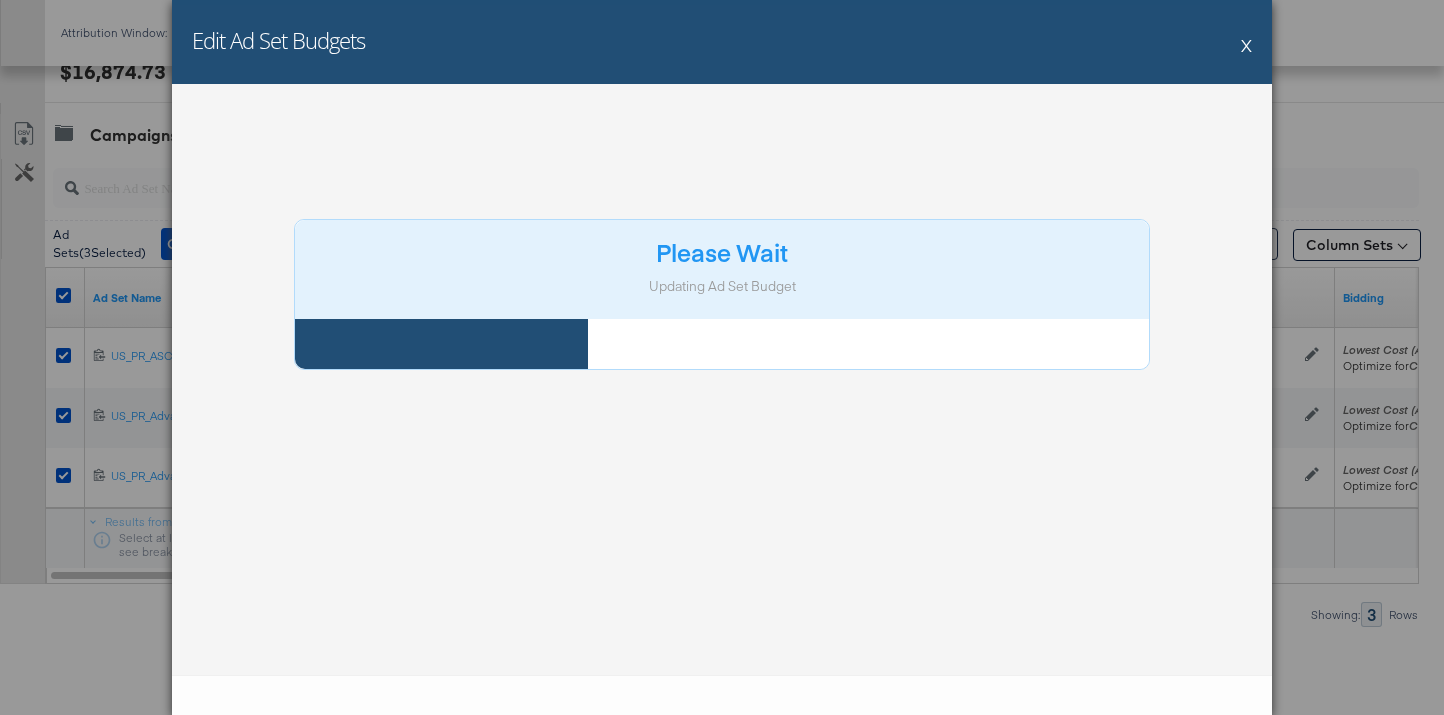 click at bounding box center (722, 695) 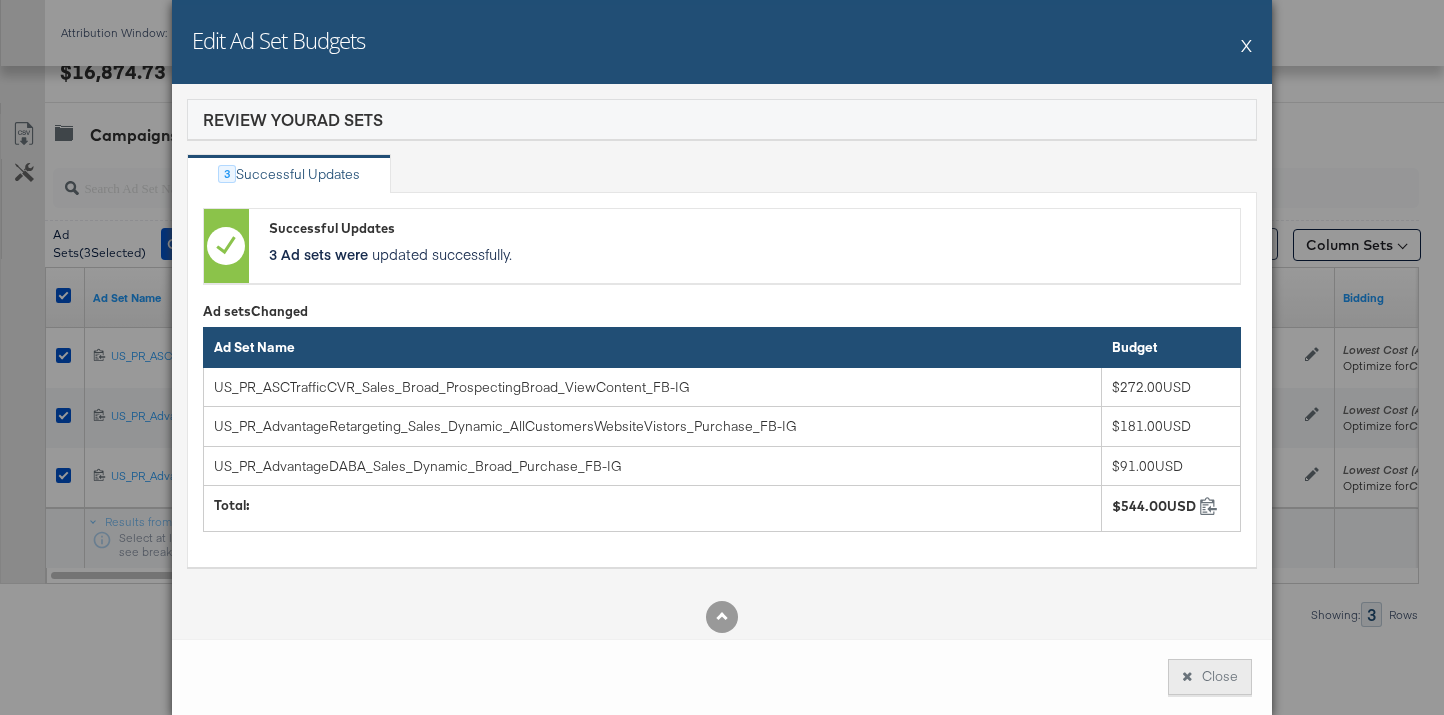click on "Close" at bounding box center [1210, 677] 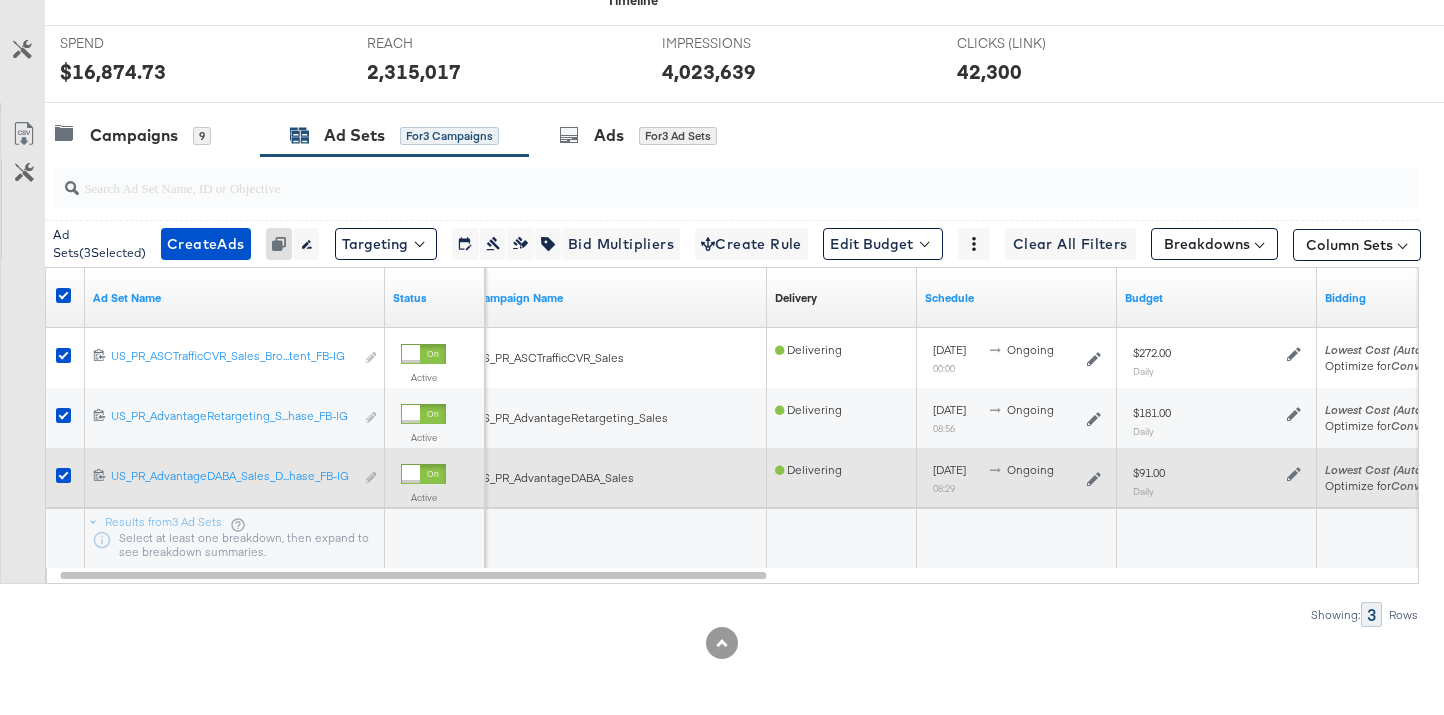 scroll, scrollTop: 0, scrollLeft: 0, axis: both 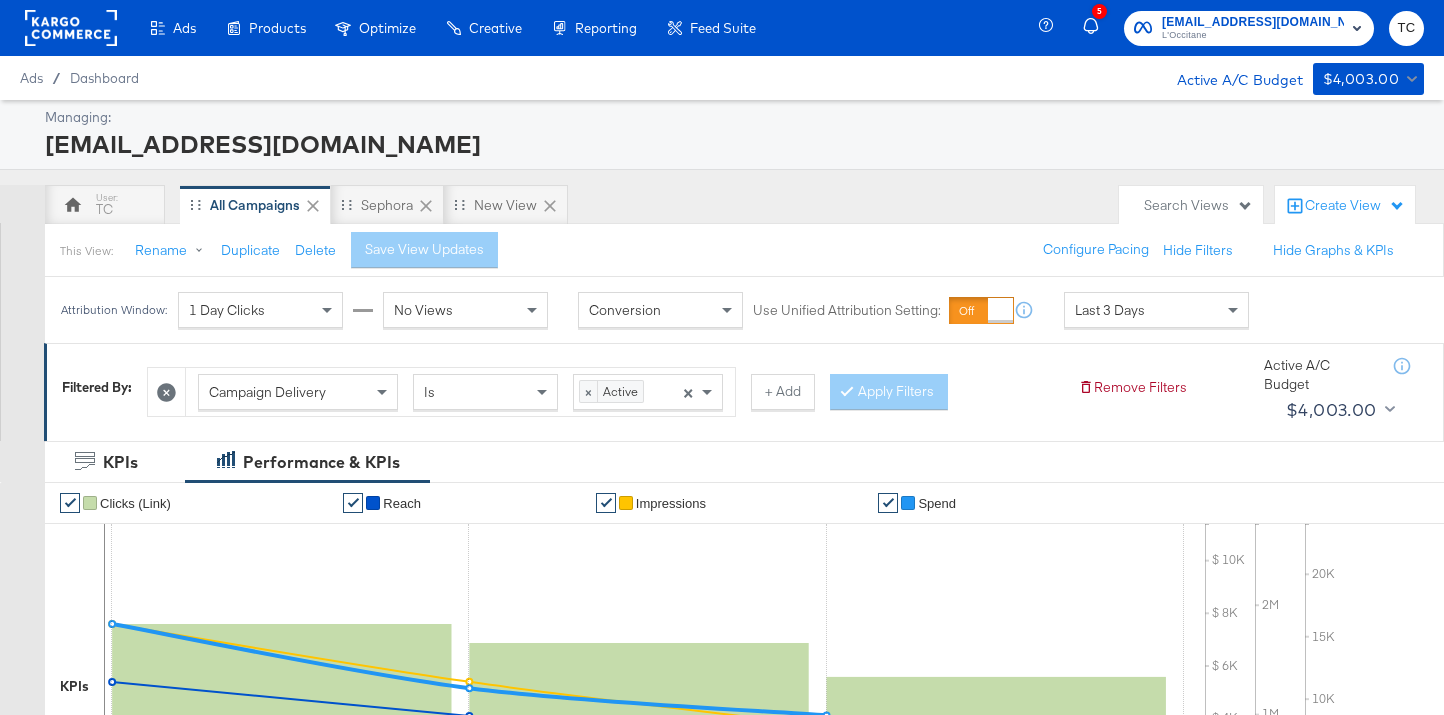 click on "social@us.loccitane.com" at bounding box center (1253, 22) 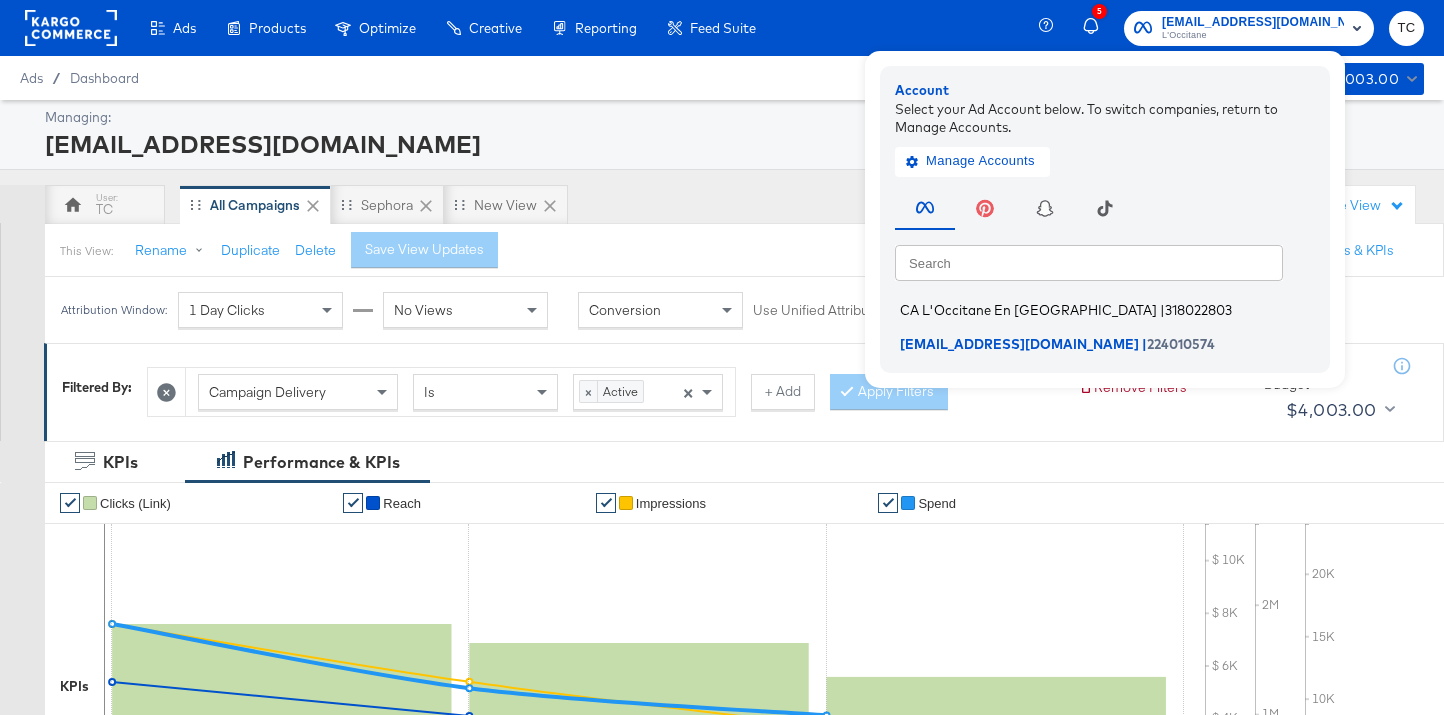 click on "CA L'Occitane En [GEOGRAPHIC_DATA]" at bounding box center [1028, 310] 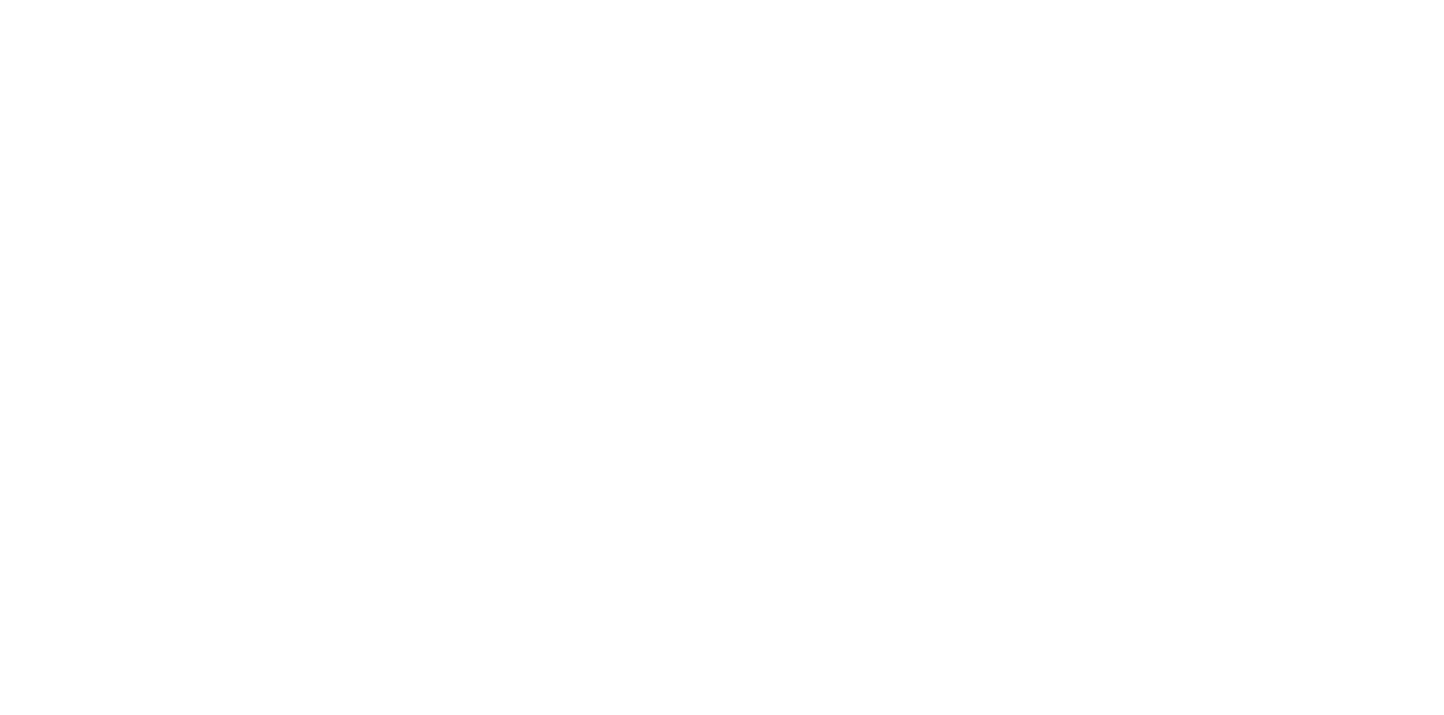 scroll, scrollTop: 0, scrollLeft: 0, axis: both 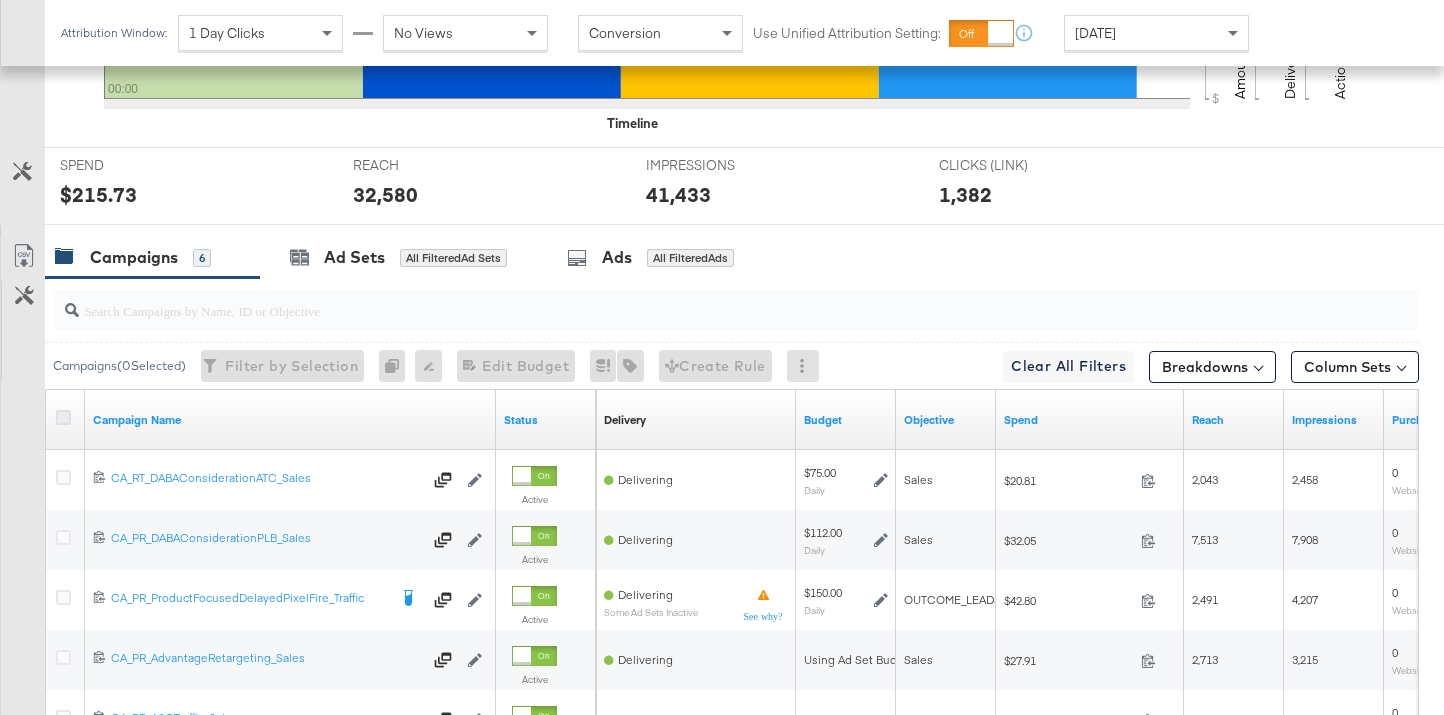 click at bounding box center (63, 417) 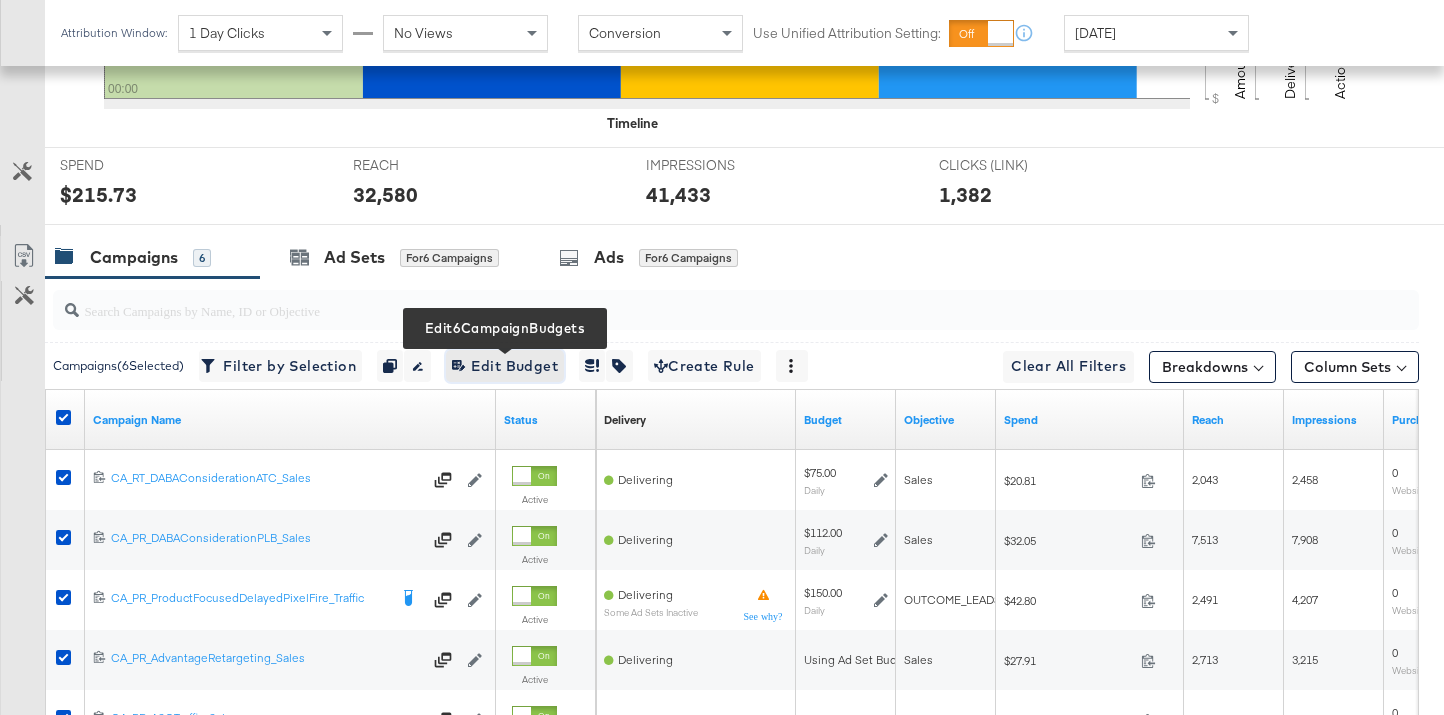 click on "Edit  6  Campaign  Budgets Edit Budget" at bounding box center (505, 366) 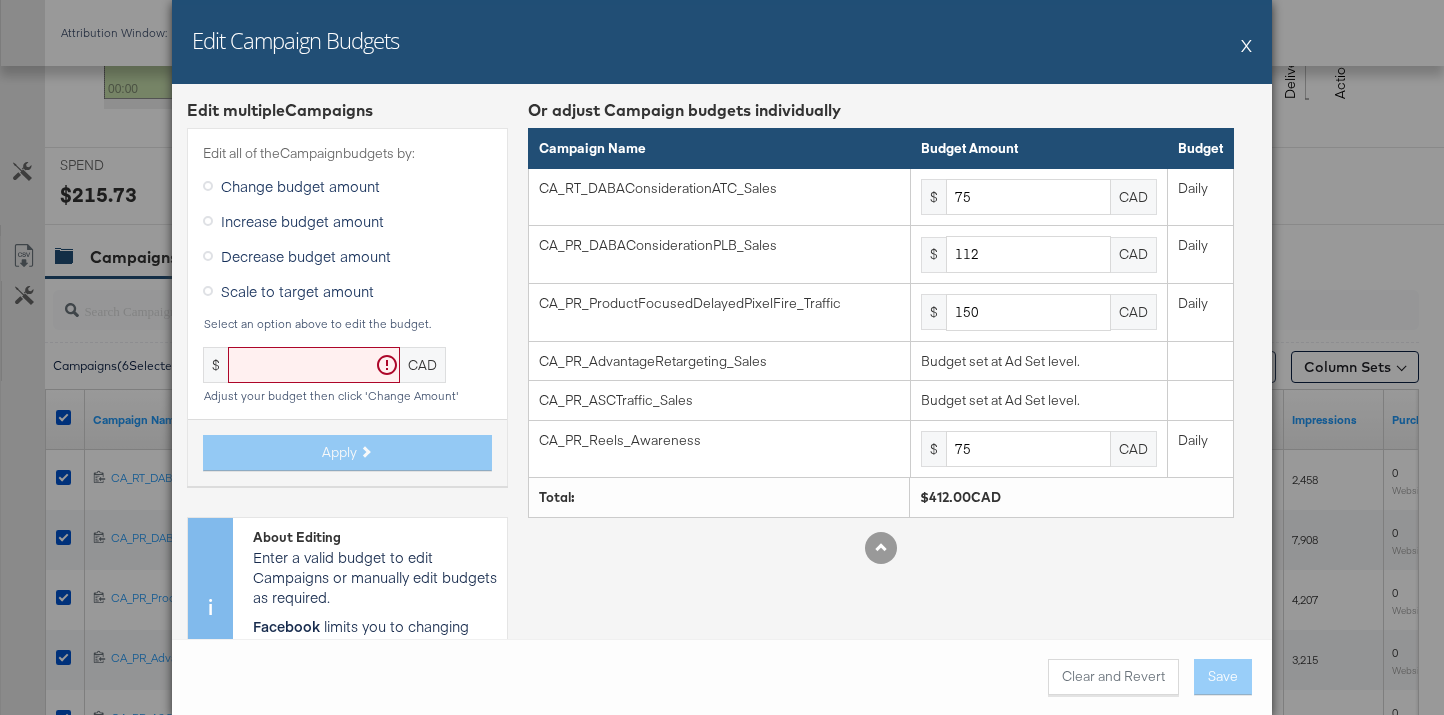 click on "X" at bounding box center (1246, 45) 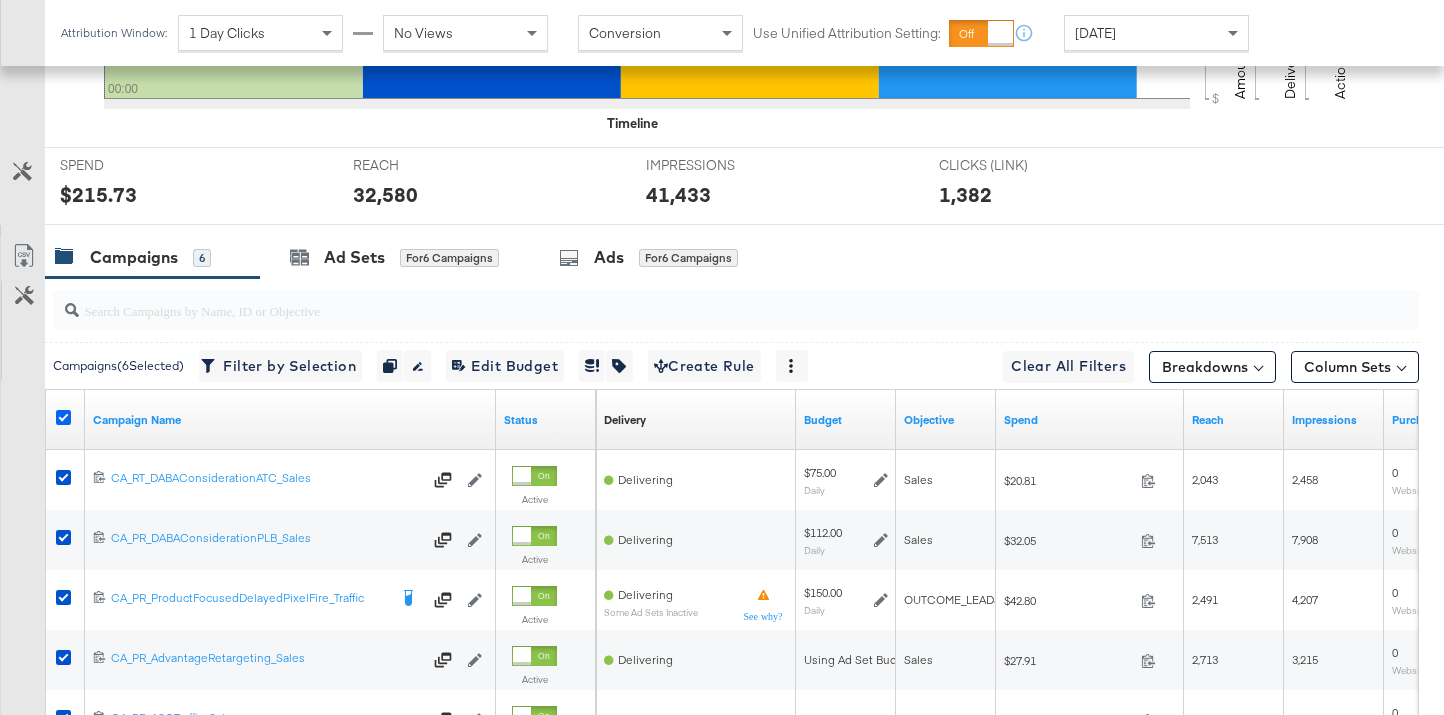 click at bounding box center (63, 417) 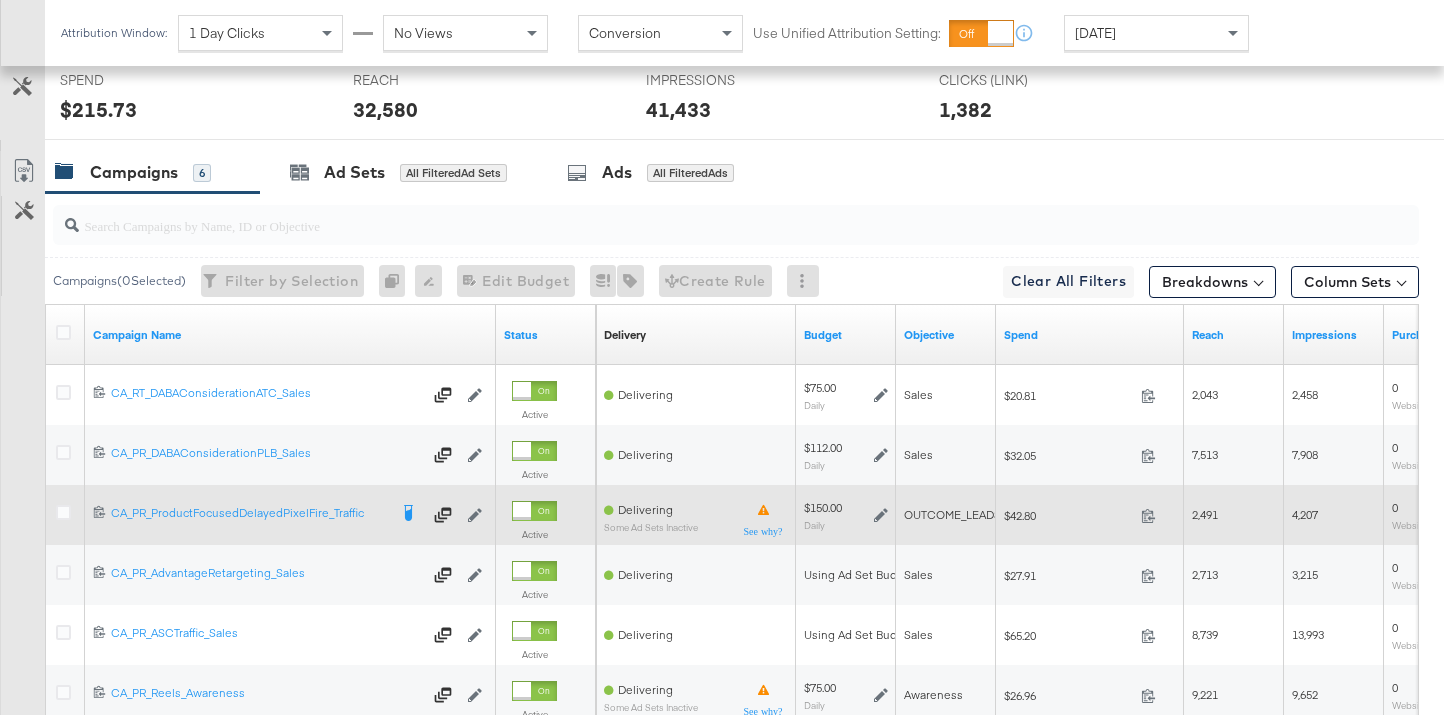 scroll, scrollTop: 856, scrollLeft: 0, axis: vertical 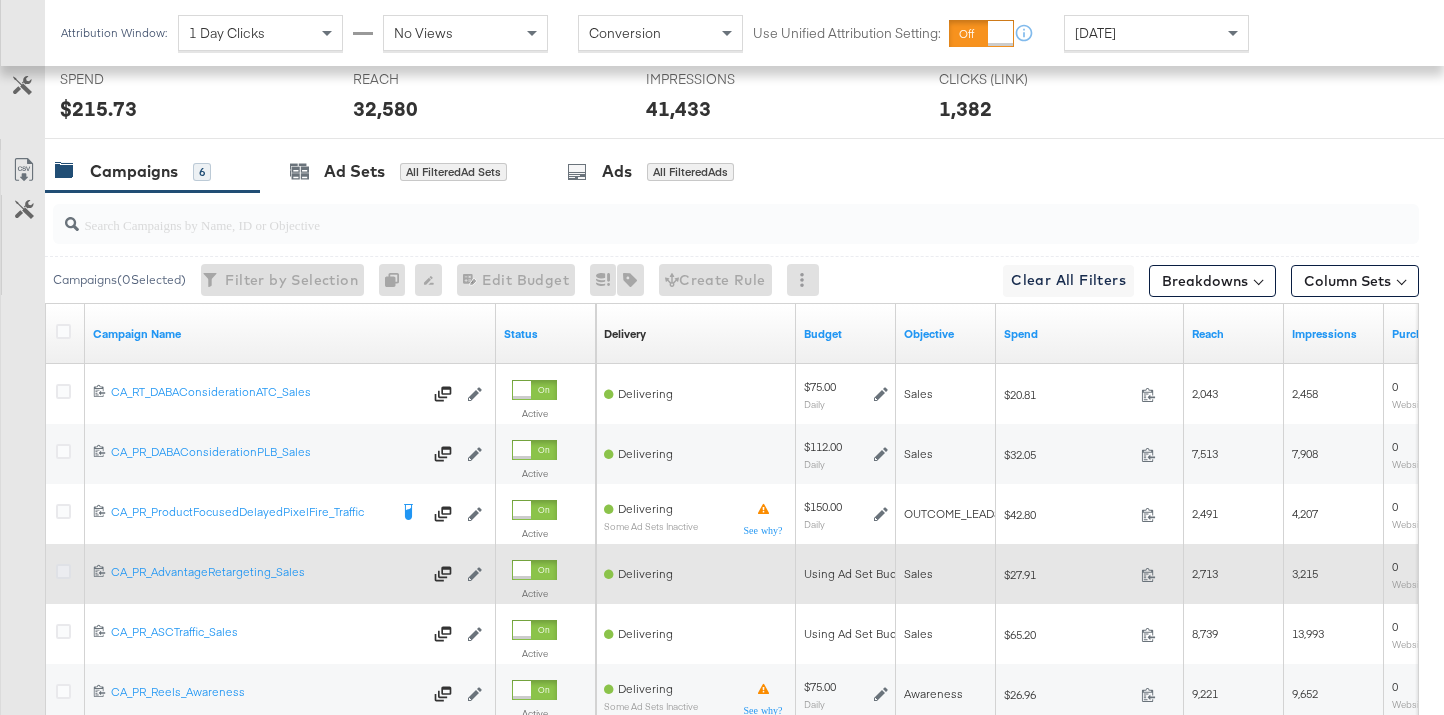 click at bounding box center (63, 571) 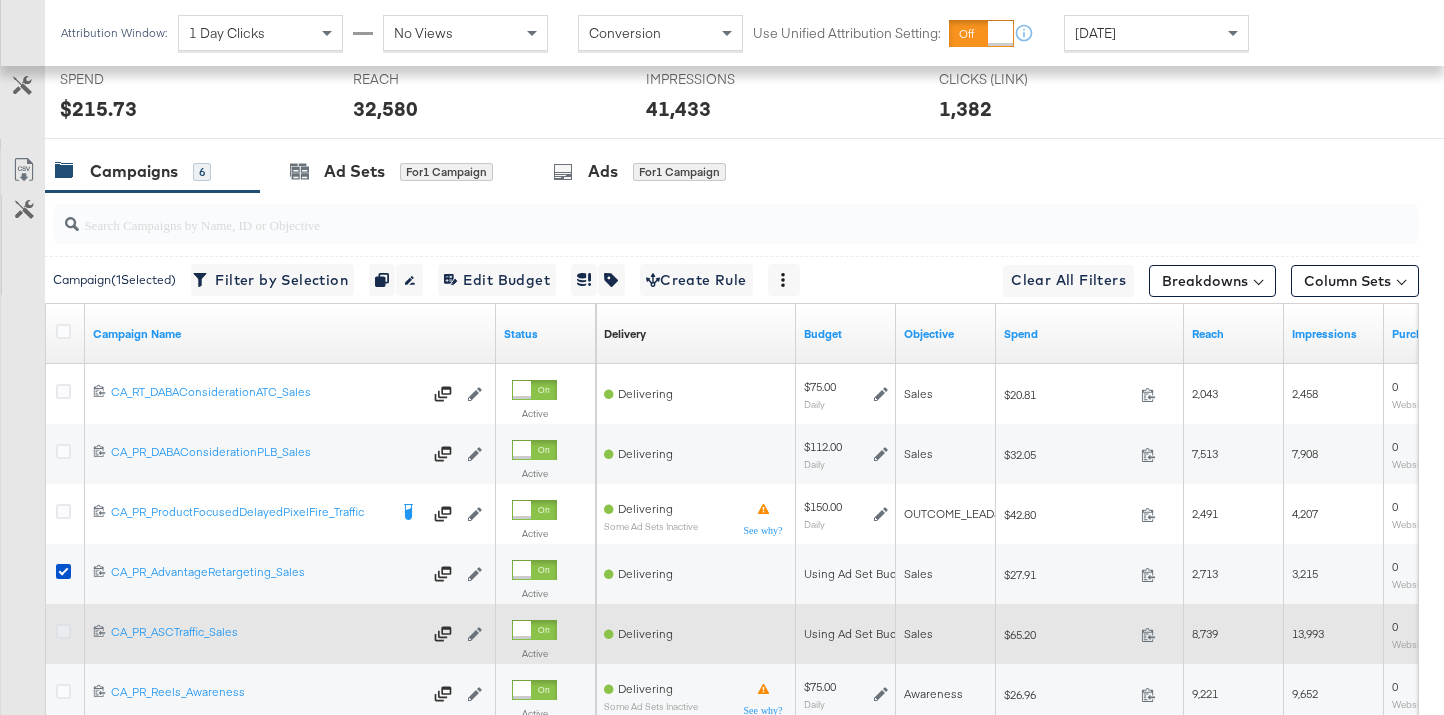 click at bounding box center (63, 631) 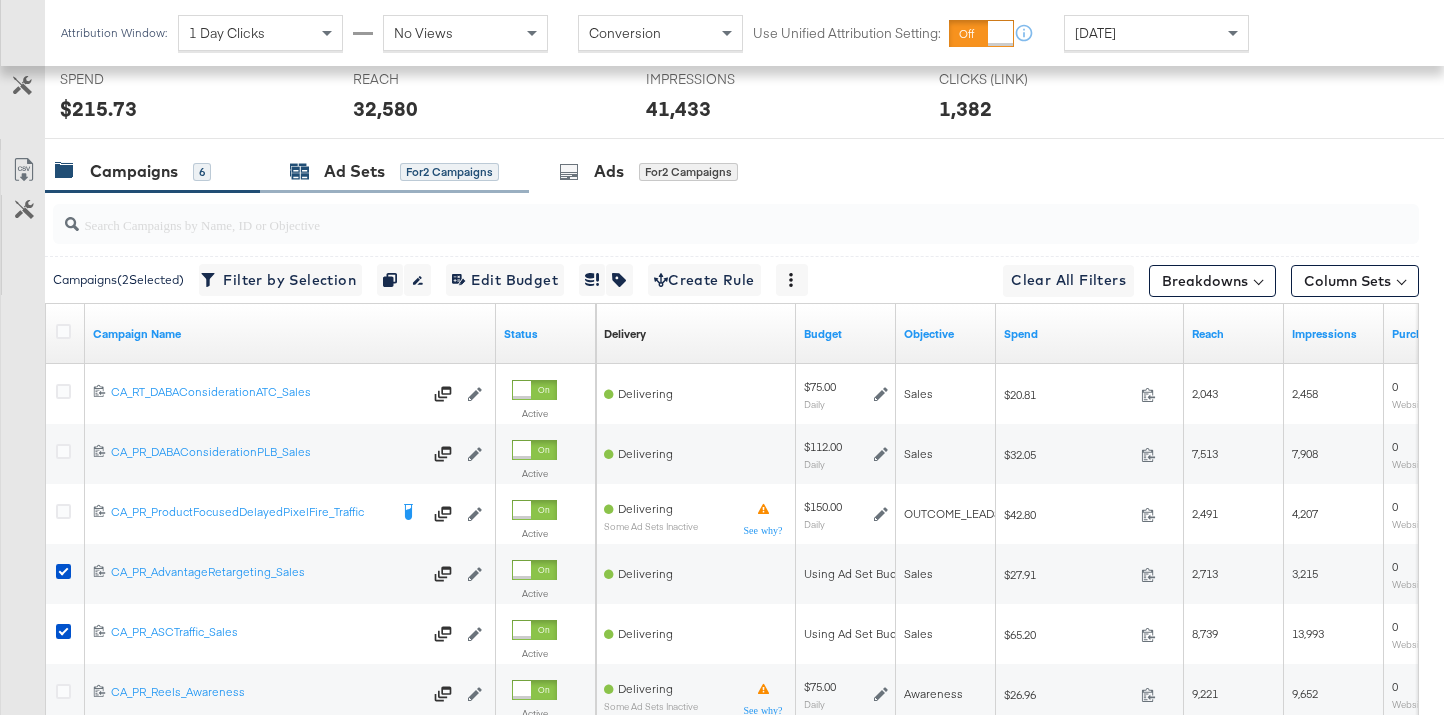 click on "Ad Sets" at bounding box center (354, 171) 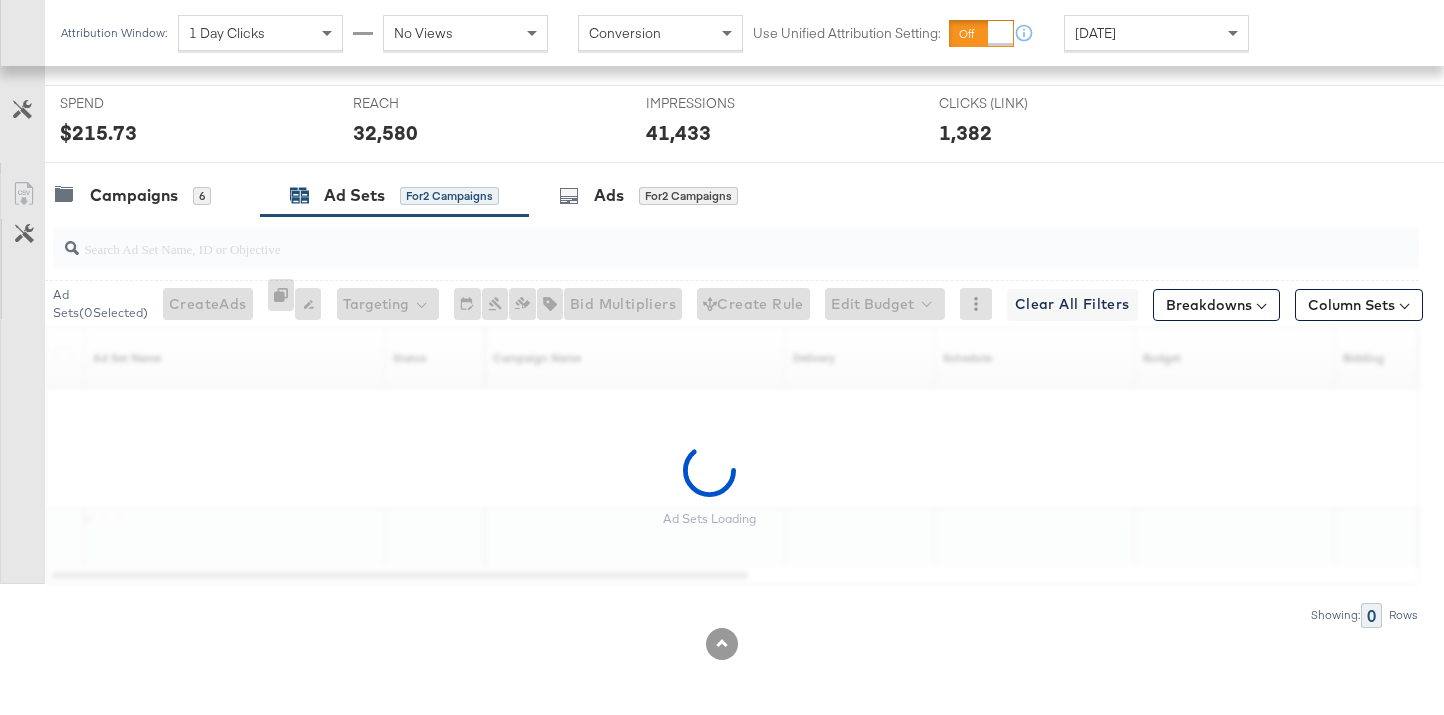 scroll, scrollTop: 832, scrollLeft: 0, axis: vertical 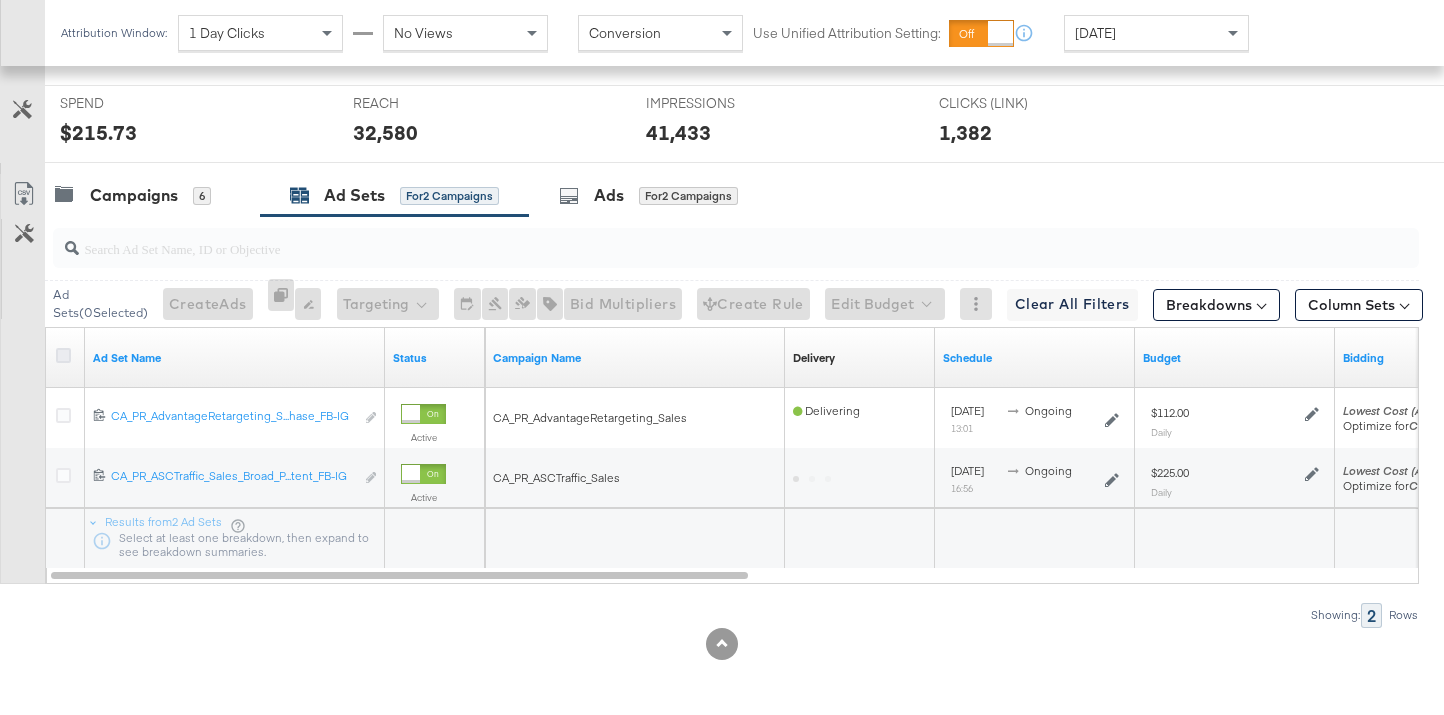 click at bounding box center (63, 355) 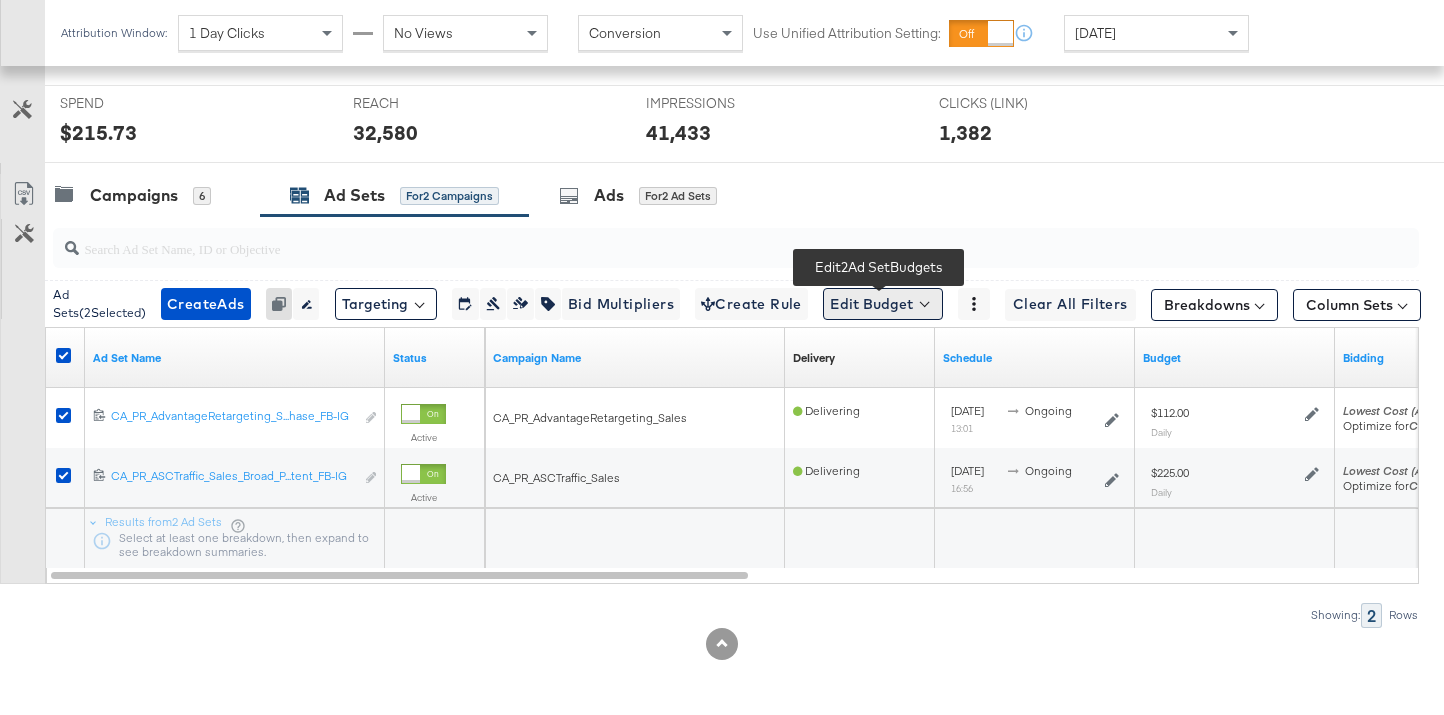 click on "Edit Budget" at bounding box center [883, 304] 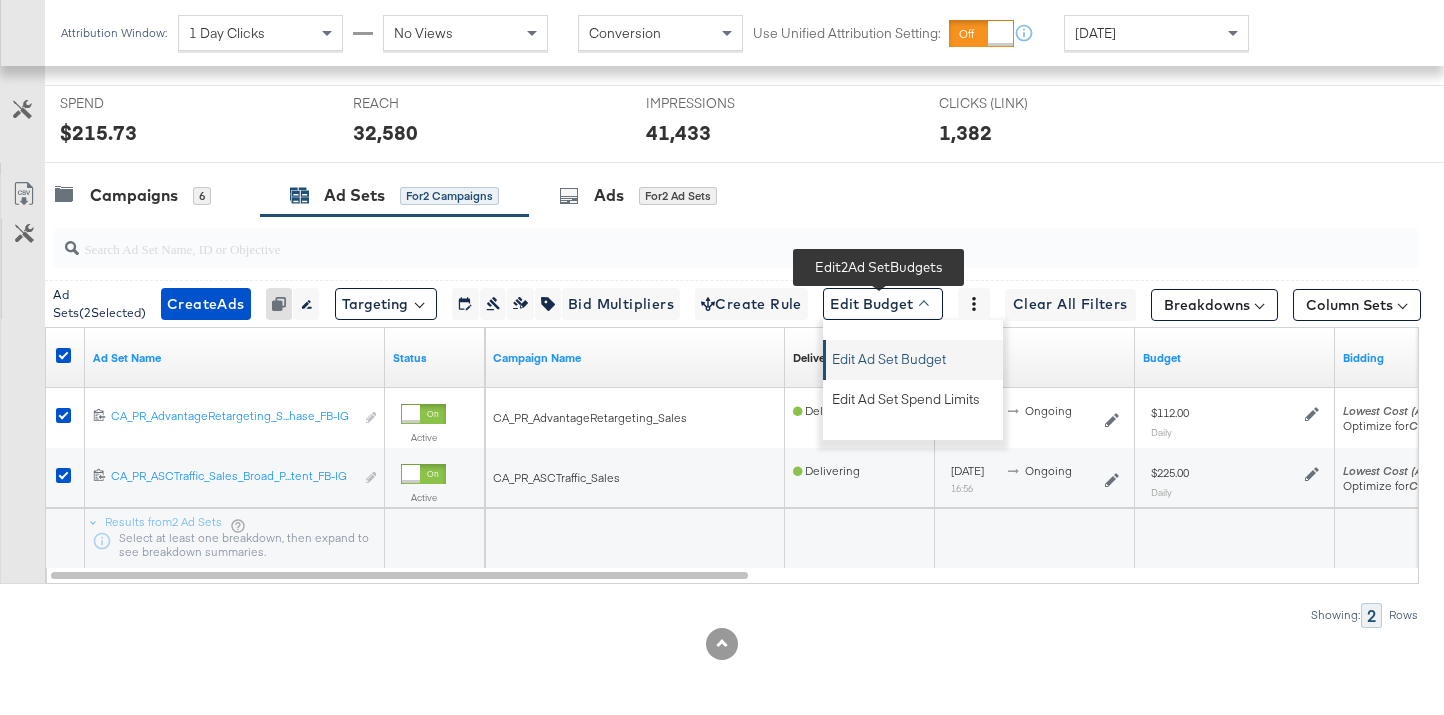 click on "Edit Ad Set Budget" at bounding box center [889, 356] 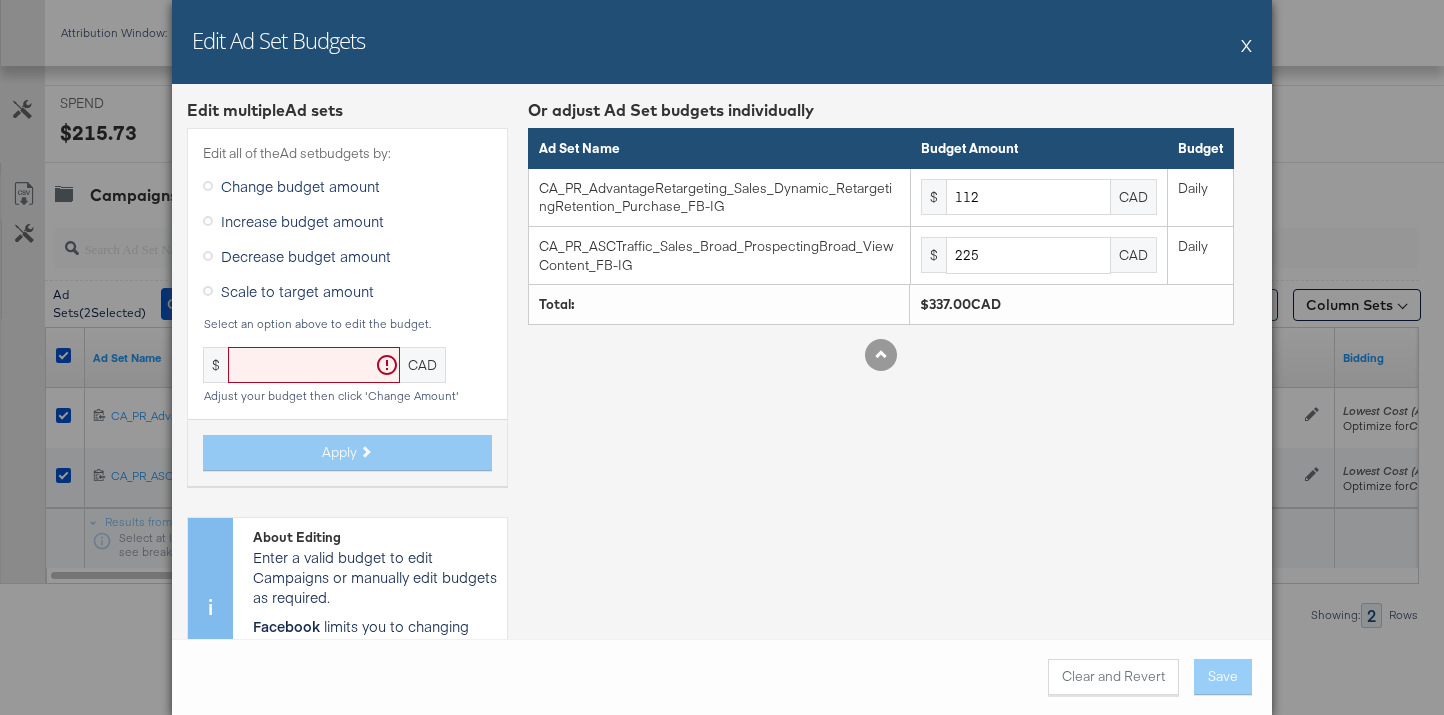 click on "X" at bounding box center [1246, 45] 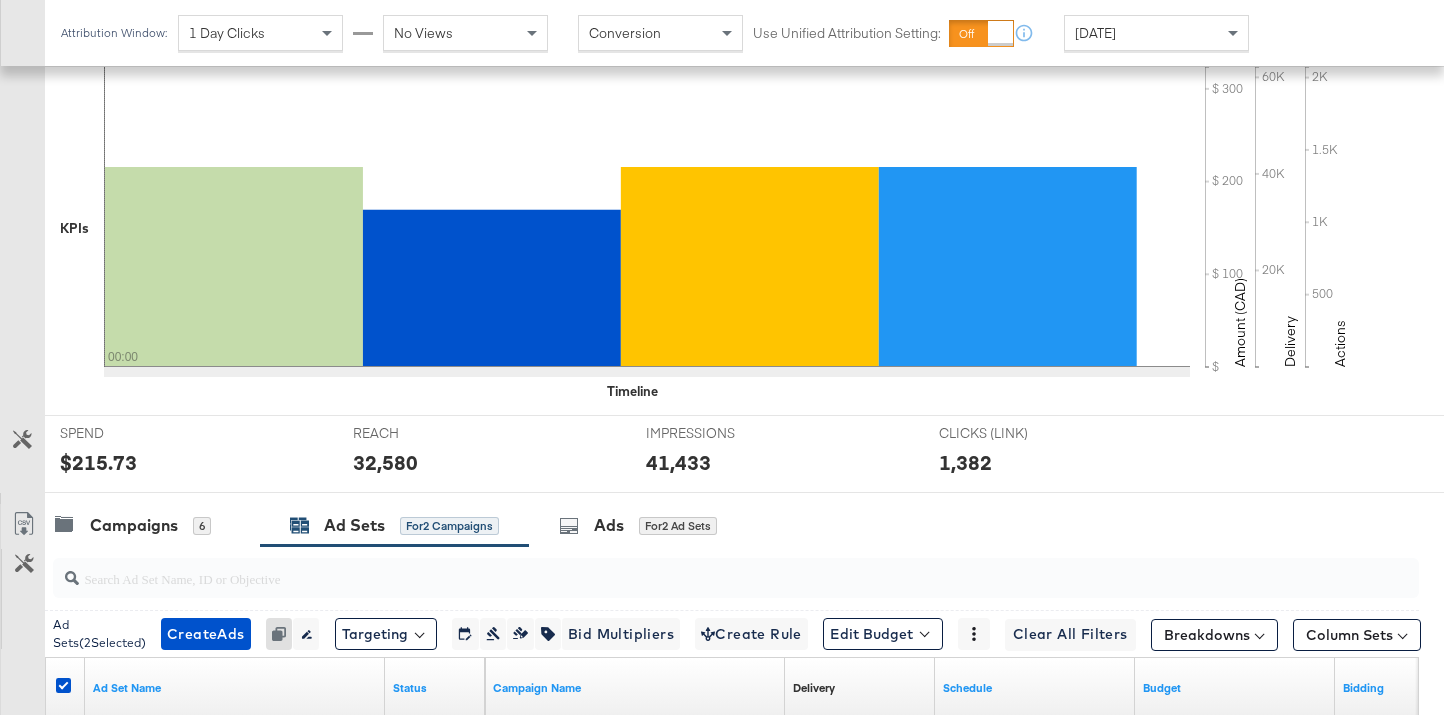 scroll, scrollTop: 737, scrollLeft: 0, axis: vertical 